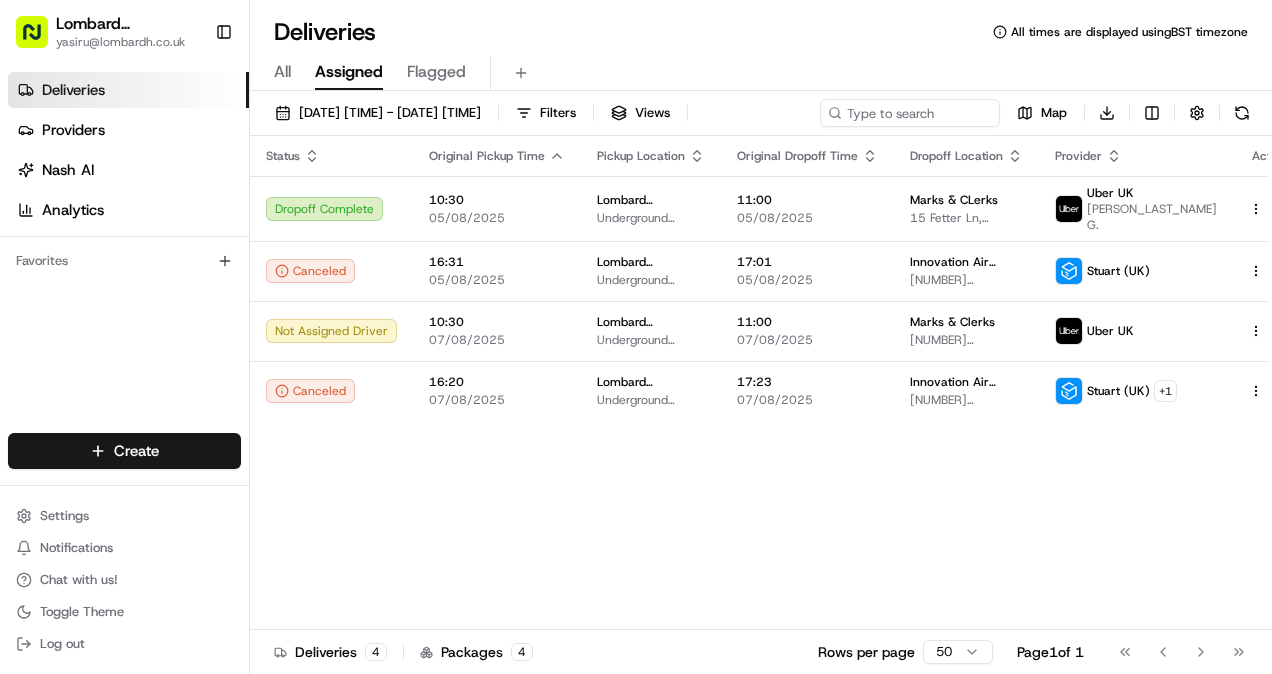 scroll, scrollTop: 0, scrollLeft: 0, axis: both 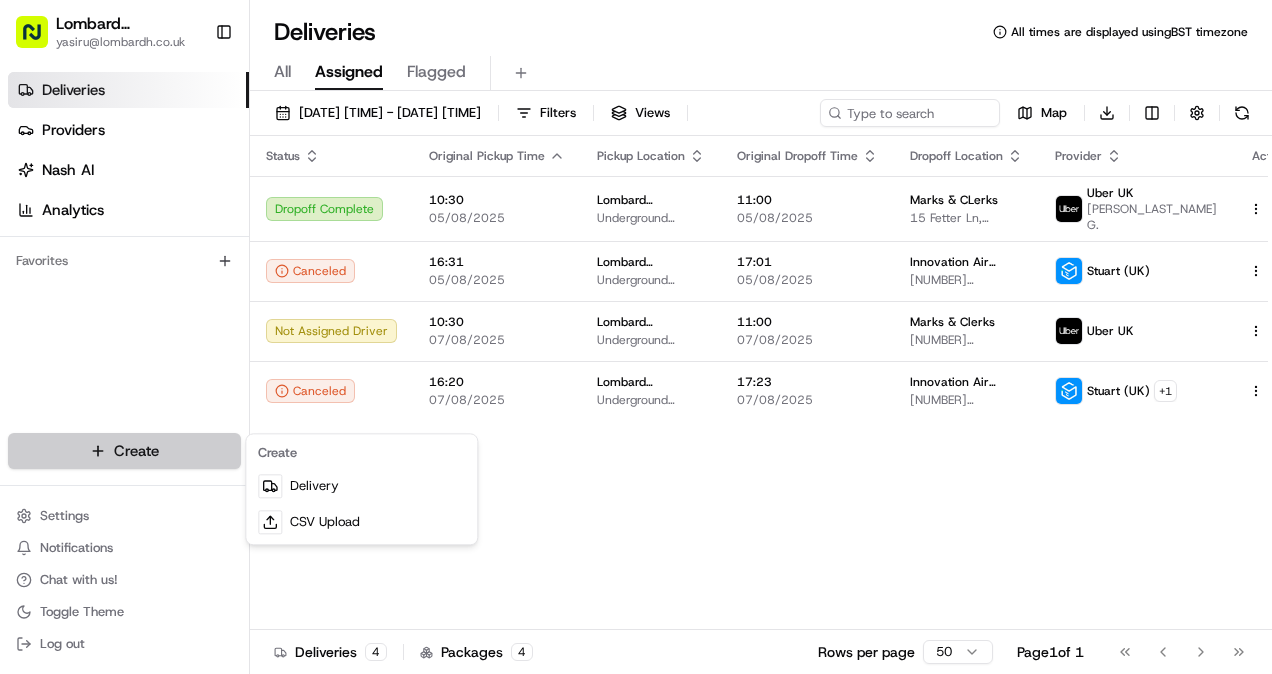 click on "Lombard Hospitality [EMAIL] Toggle Sidebar Deliveries Providers Nash AI Analytics Favorites Main Menu Members & Organization Organization Users Roles Preferences Customization Tracking Orchestration Automations Dispatch Strategy Locations Pickup Locations Dropoff Locations Billing Billing Refund Requests Integrations Notification Triggers Webhooks API Keys Request Logs Create Settings Notifications Chat with us! Toggle Theme Log out Deliveries All times are displayed using BST timezone All Assigned Flagged [DATE] [TIME] - [DATE] [TIME] Filters Views Map Download Status Original Pickup Time Pickup Location Original Dropoff Time Dropoff Location Provider Action Dropoff Complete [TIME] [DATE] Lombard Hospitality - Catering Underground Station Shop, [NUMBER] [STREET], [CITY] [POSTAL_CODE], [COUNTRY] [TIME] [DATE] [COMPANY_NAME] [STREET], [CITY] [POSTAL_CODE], [COUNTRY] [COMPANY_NAME] [PERSON_INITIALS] G. Canceled [TIME] [DATE] Lombard Hospitality - Catering [TIME] [DATE] [NUMBER] [STREET], [CITY] [POSTAL_CODE], [COUNTRY]" at bounding box center [636, 337] 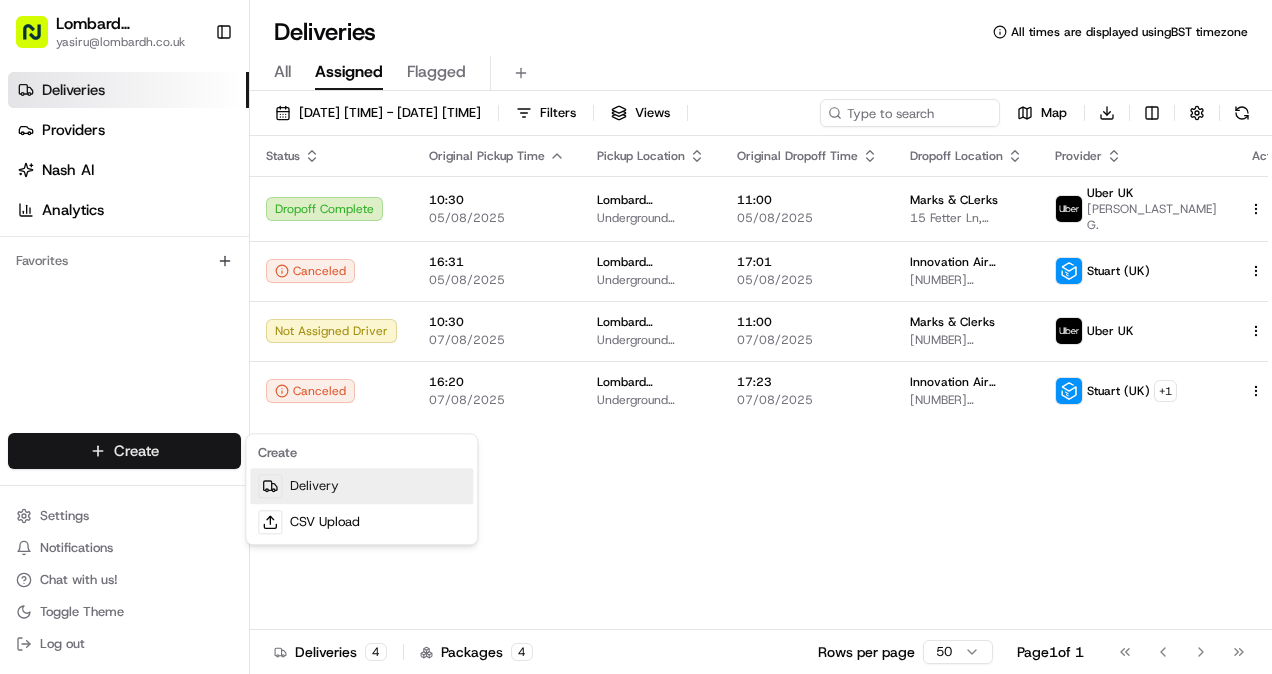 click on "Delivery" at bounding box center (361, 486) 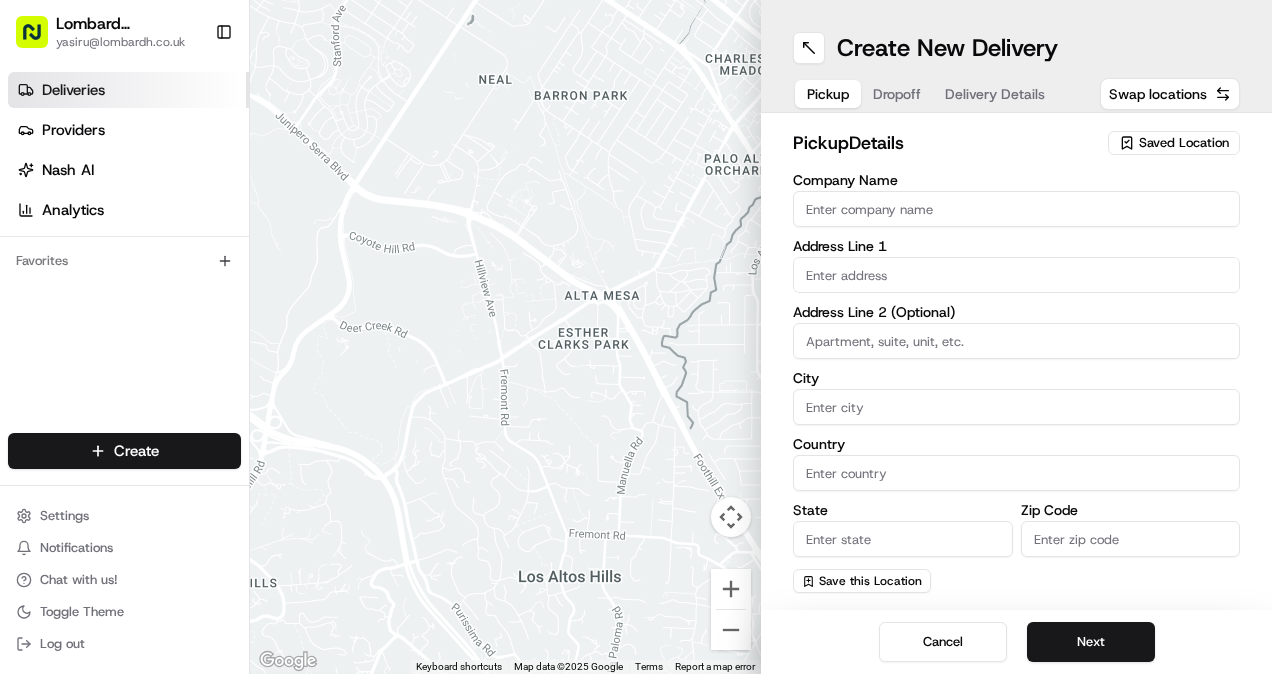 click on "Deliveries" at bounding box center [128, 90] 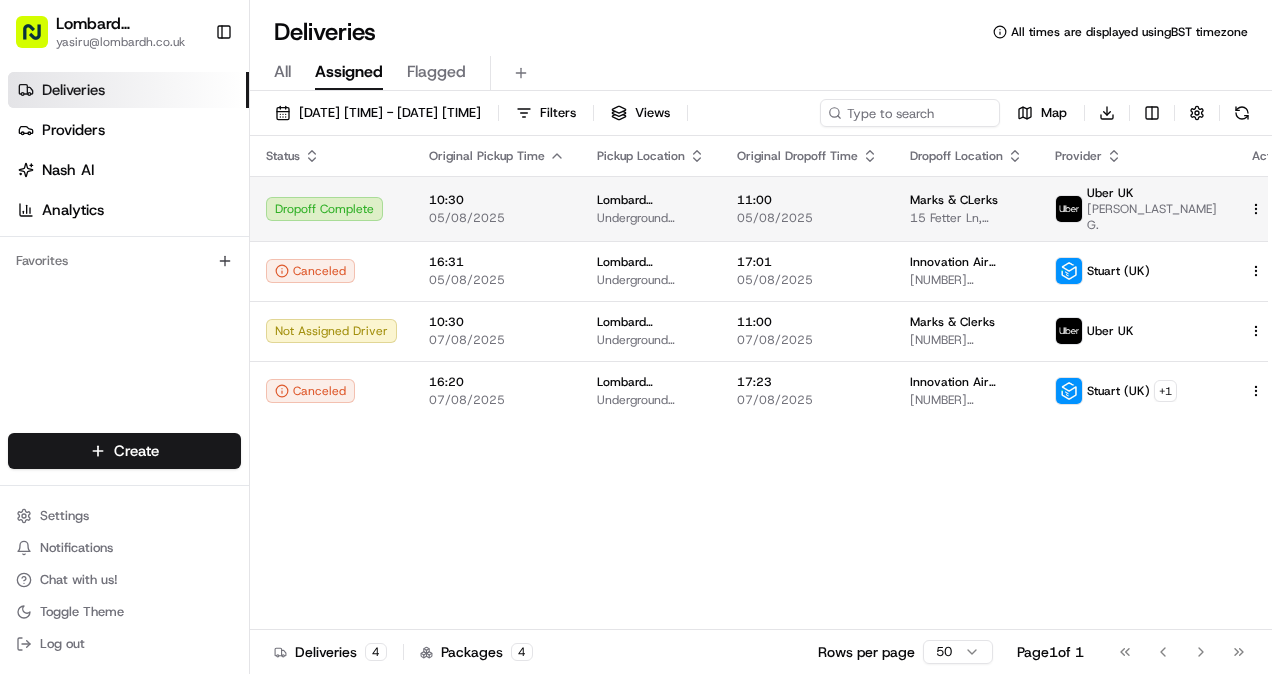 click on "10:30" at bounding box center [497, 200] 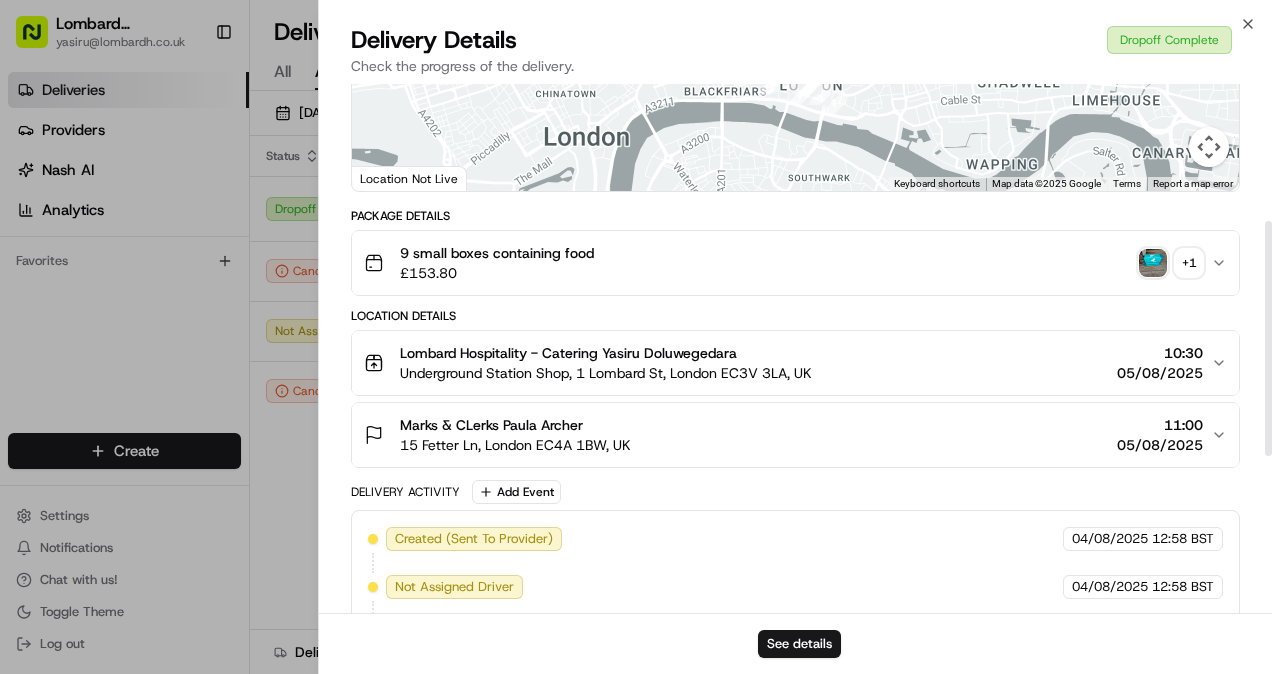 scroll, scrollTop: 347, scrollLeft: 0, axis: vertical 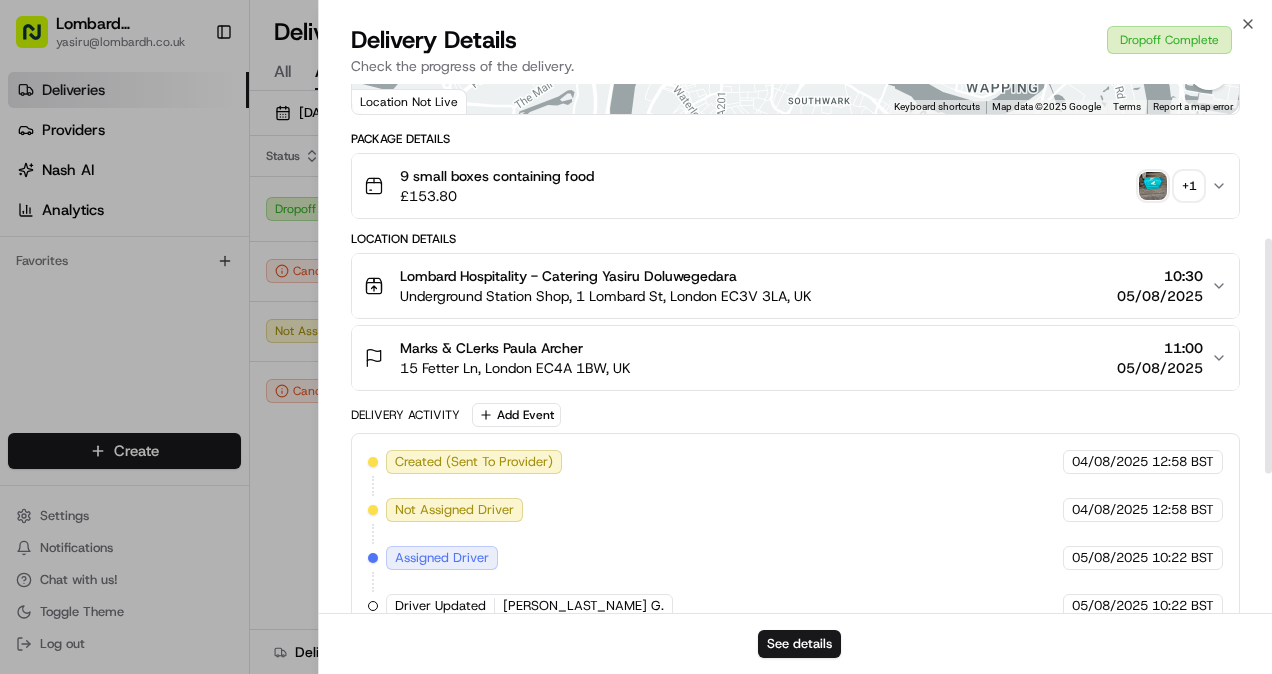 click on "Lombard Hospitality - Catering Yasiru Doluwegedara" at bounding box center (606, 276) 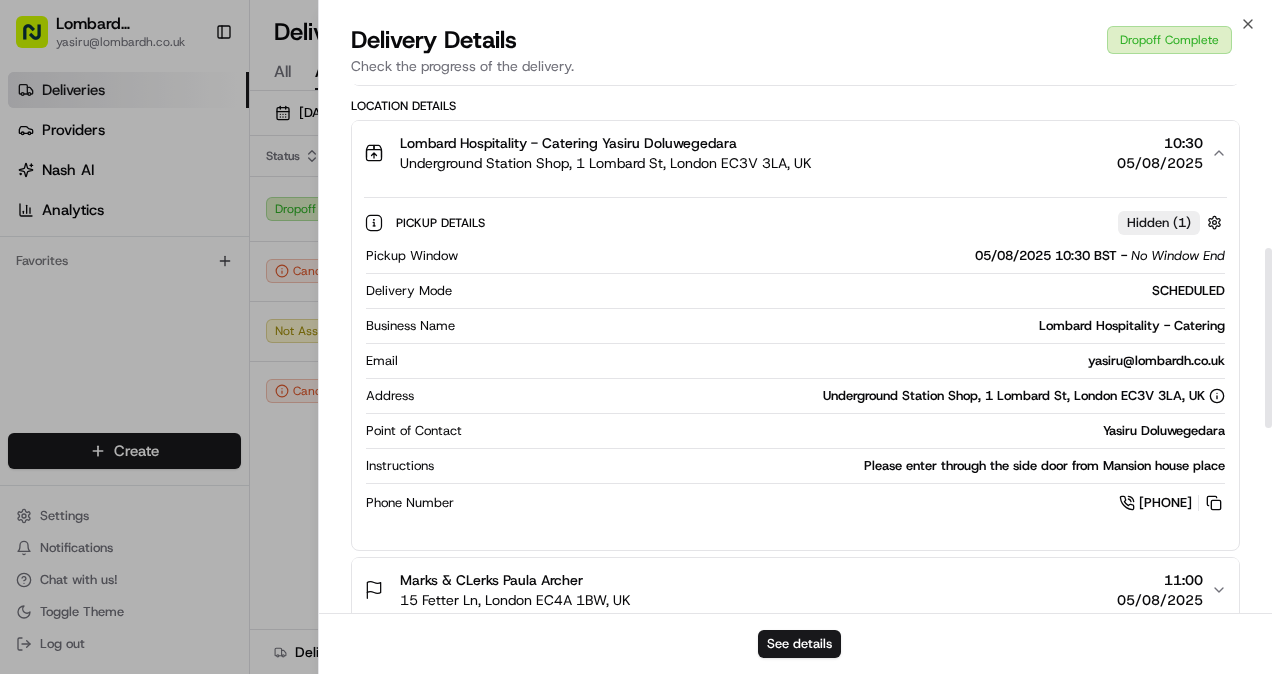 scroll, scrollTop: 481, scrollLeft: 0, axis: vertical 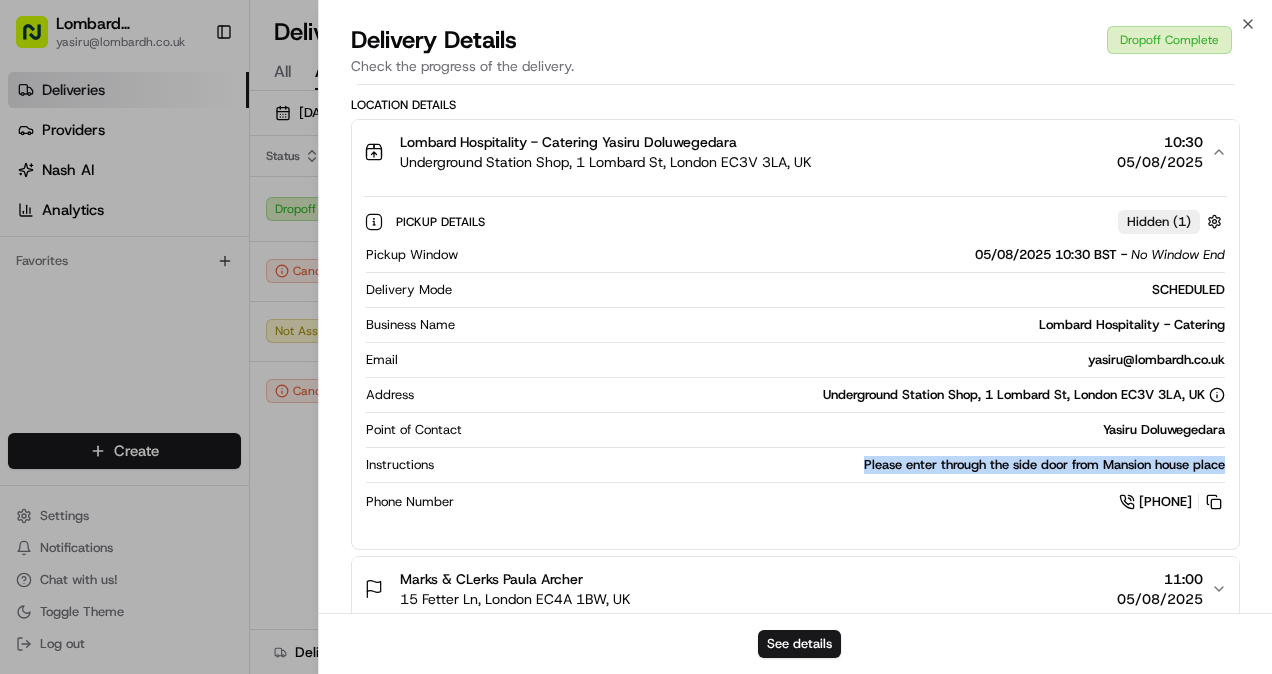 drag, startPoint x: 854, startPoint y: 459, endPoint x: 1224, endPoint y: 467, distance: 370.0865 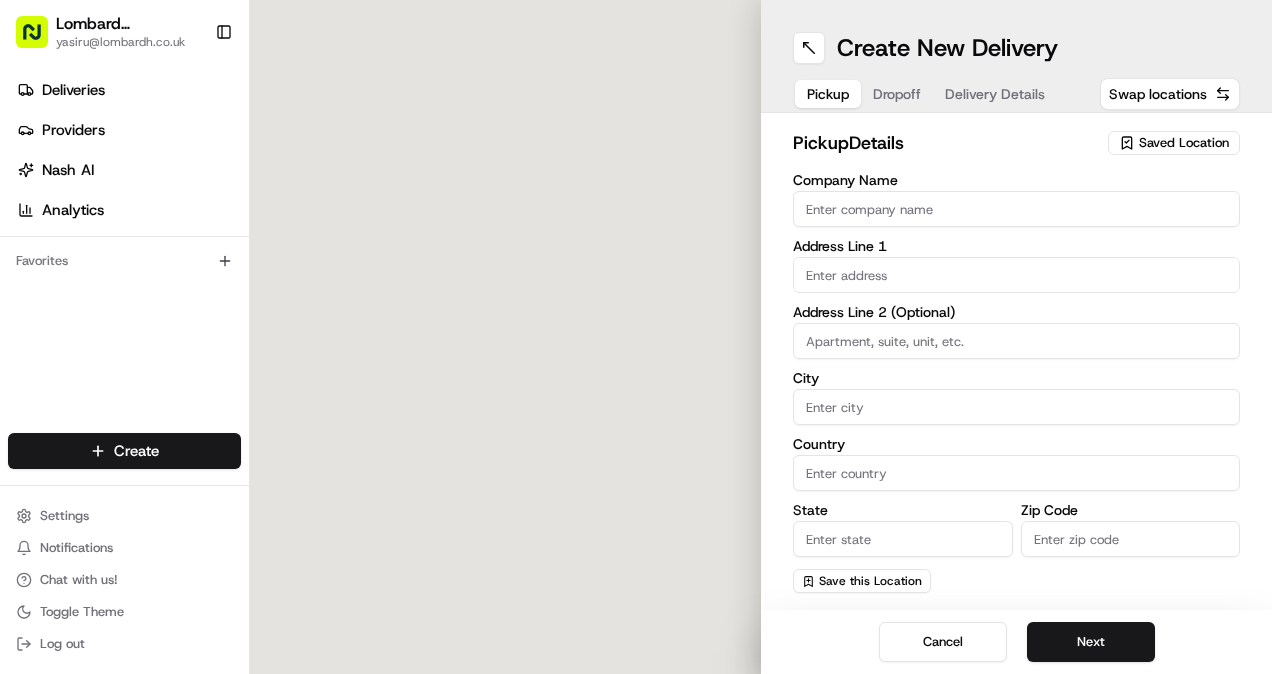 scroll, scrollTop: 0, scrollLeft: 0, axis: both 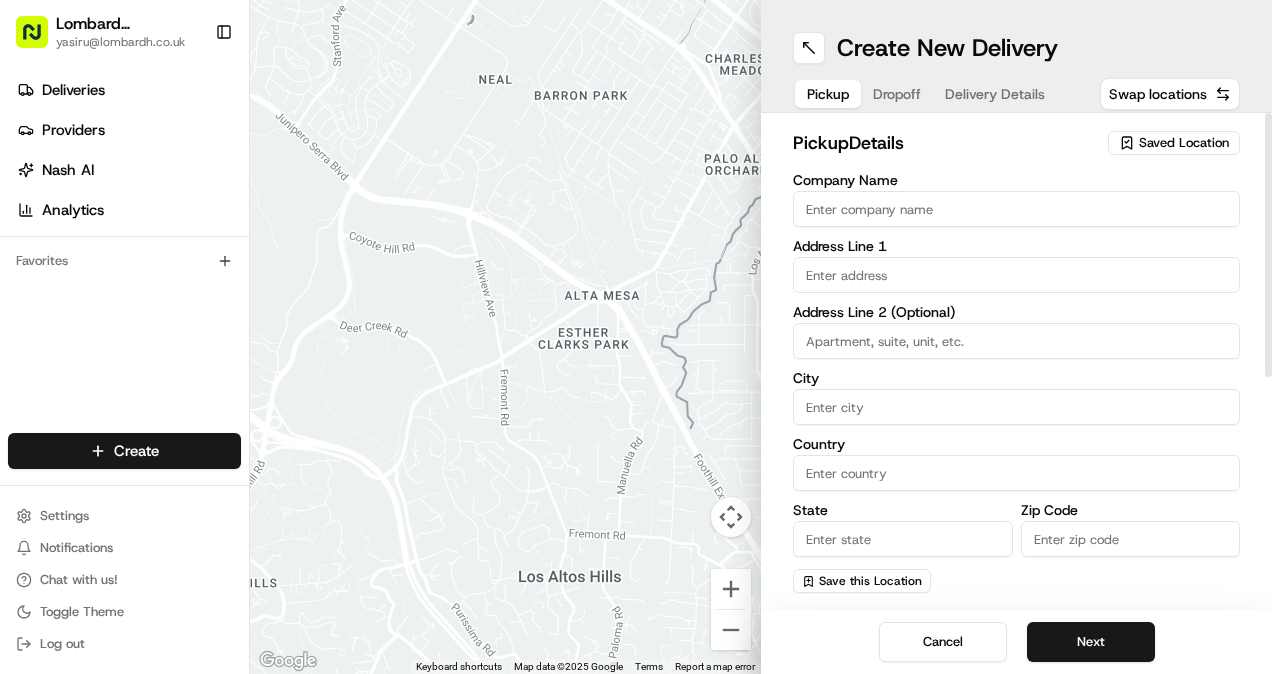 click on "Company Name" at bounding box center [1016, 209] 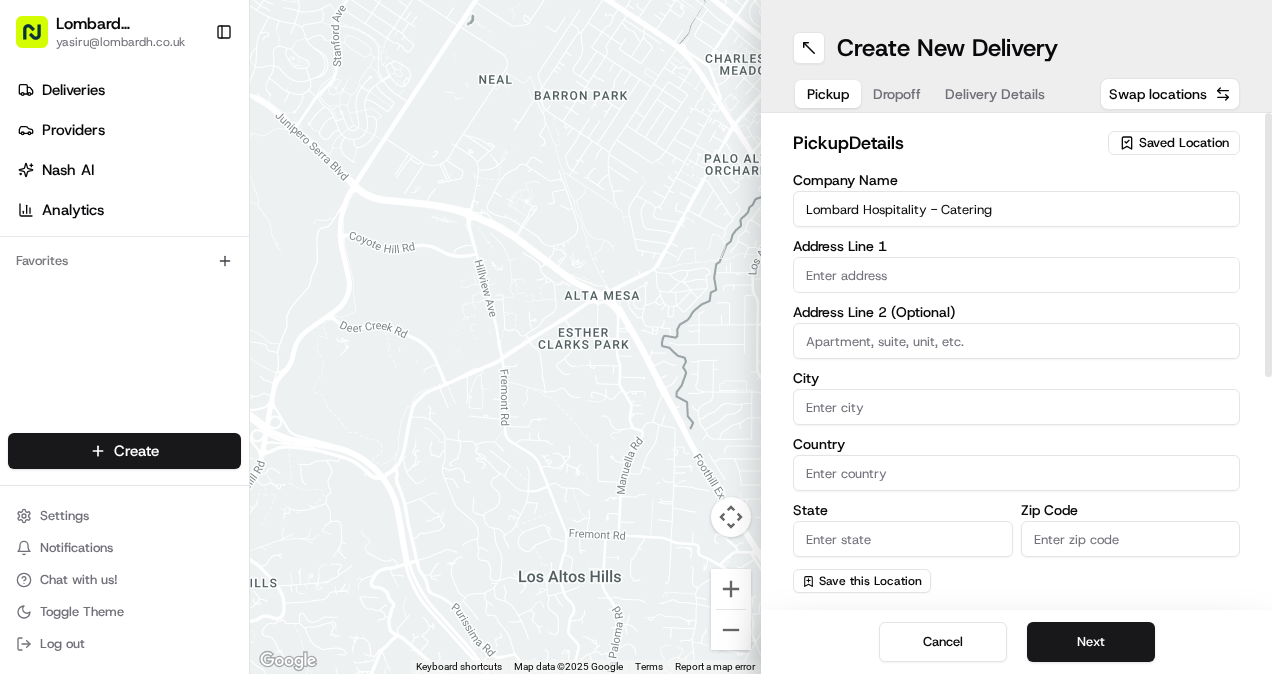 type on "Horace Road 36" 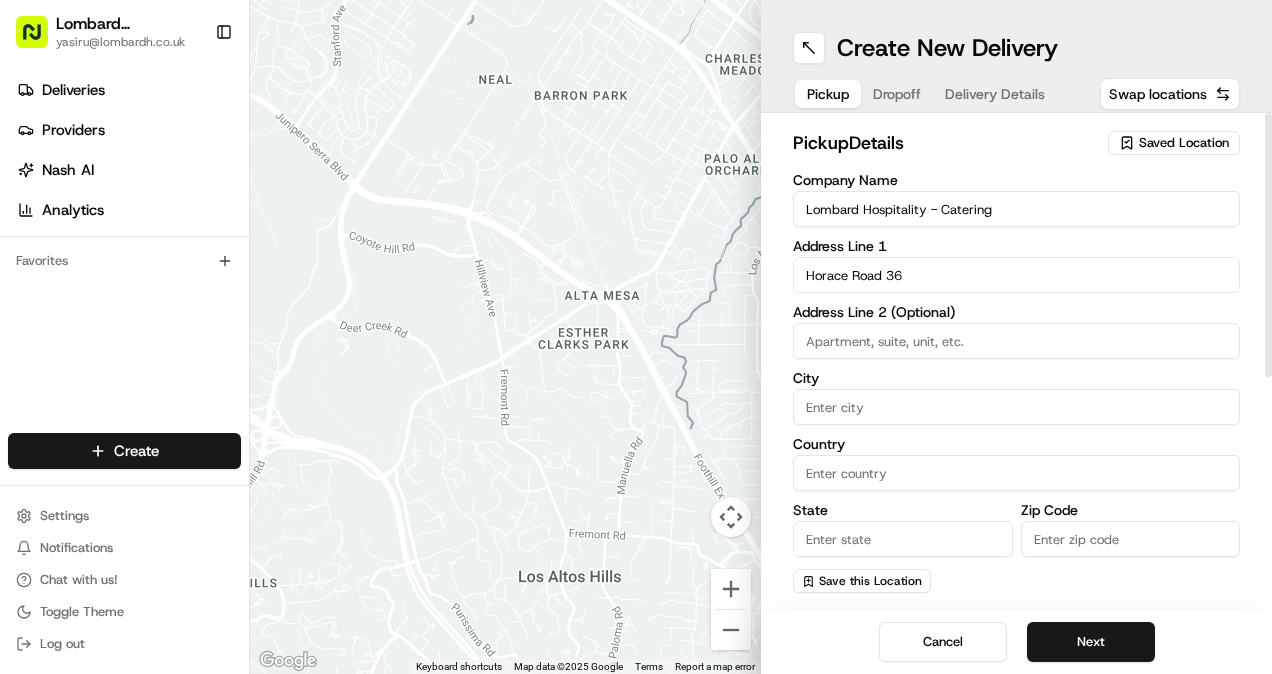 type on "United Kingdom" 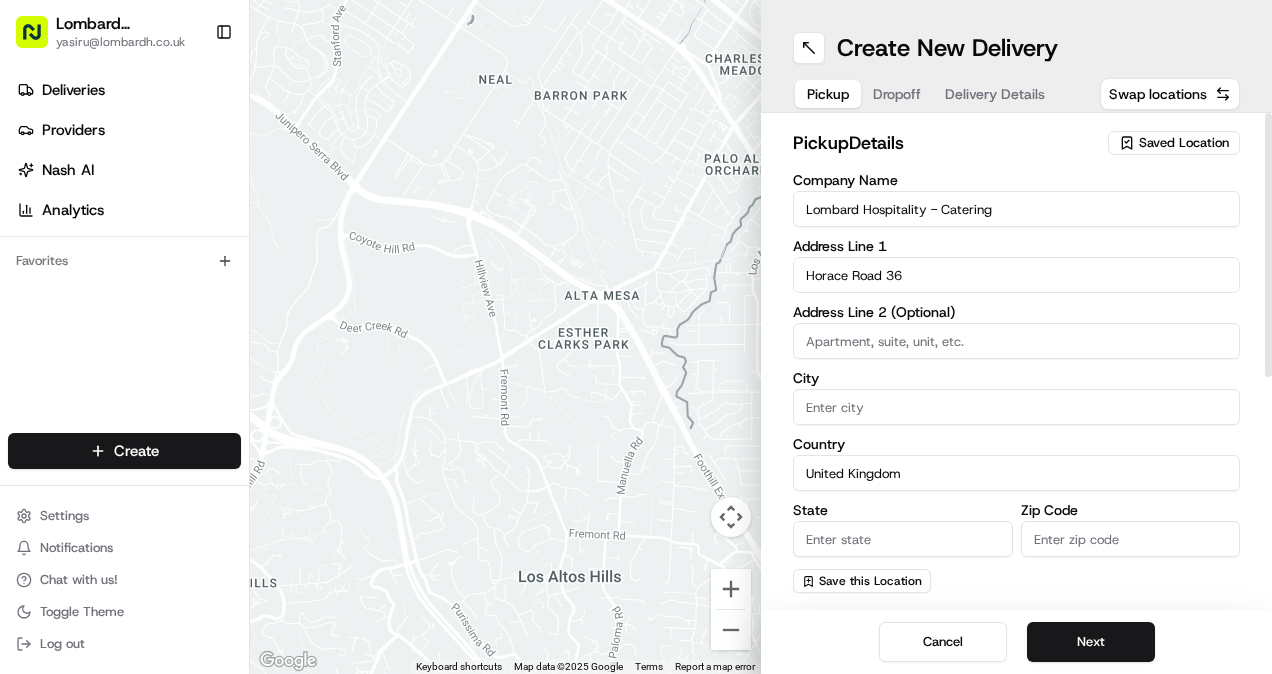 type on "Europe" 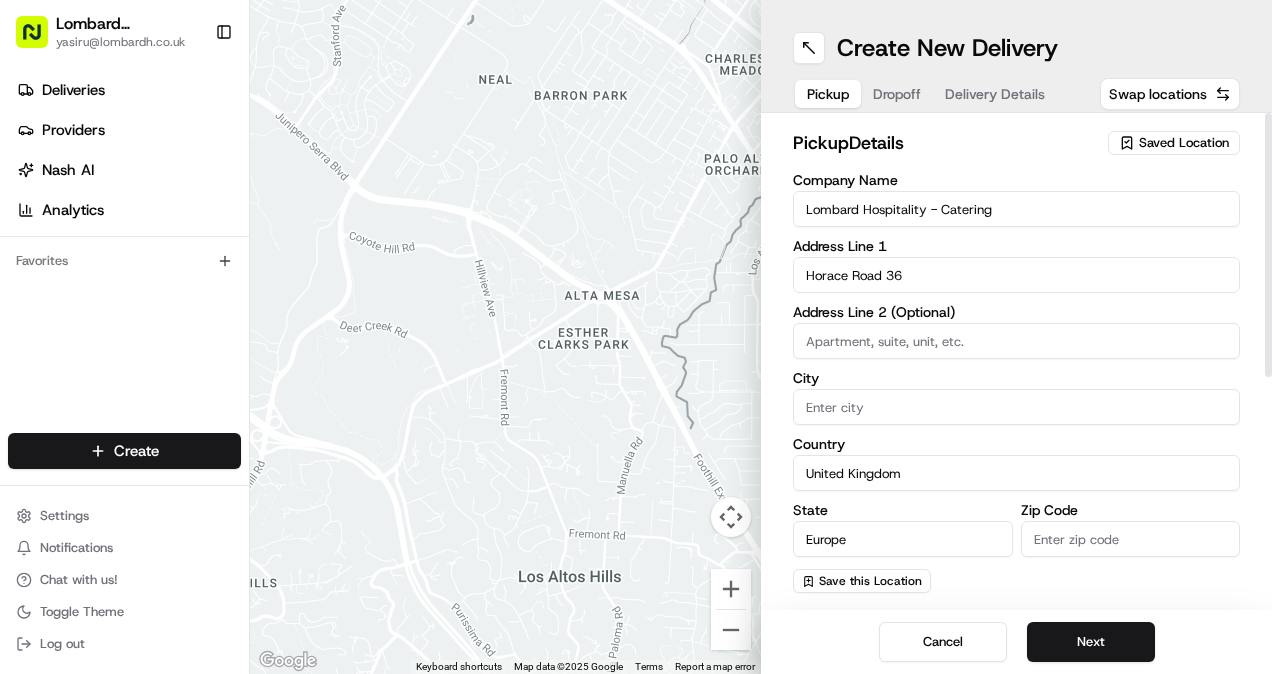 type on "EC3V 9AA" 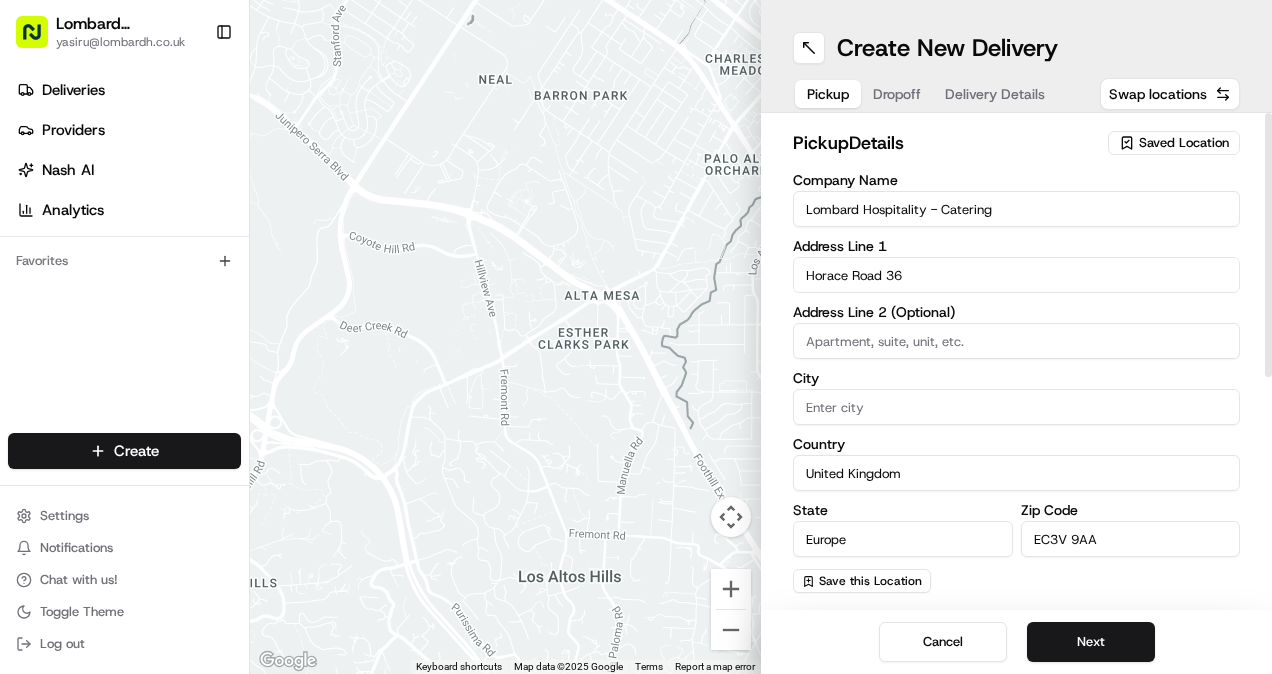 type on "Yasiru" 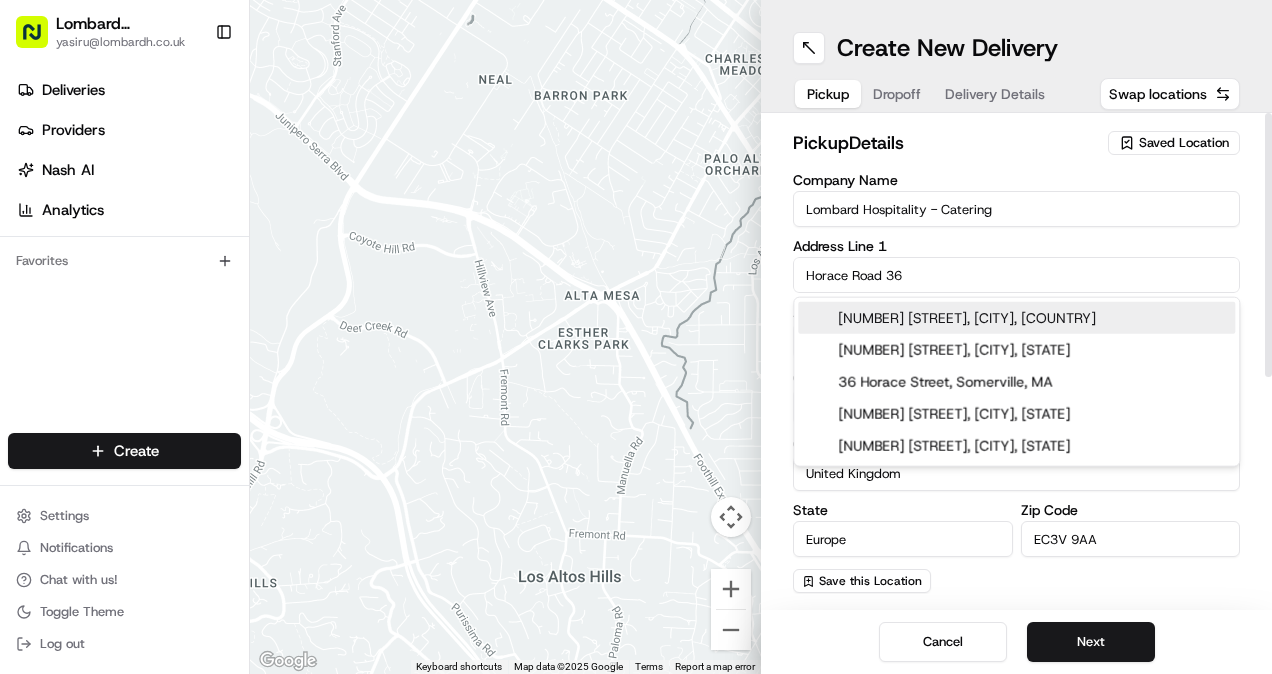 drag, startPoint x: 929, startPoint y: 282, endPoint x: 776, endPoint y: 264, distance: 154.05519 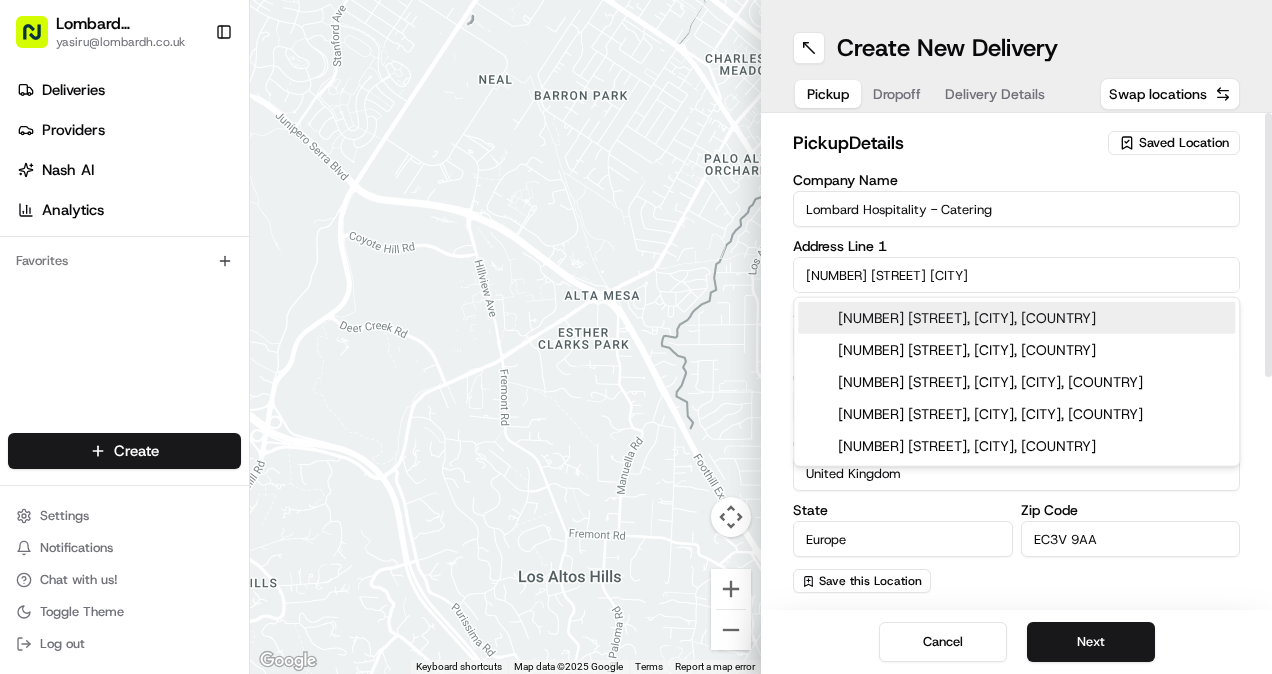 click on "1 Lombard Street, London, UK" at bounding box center [1016, 318] 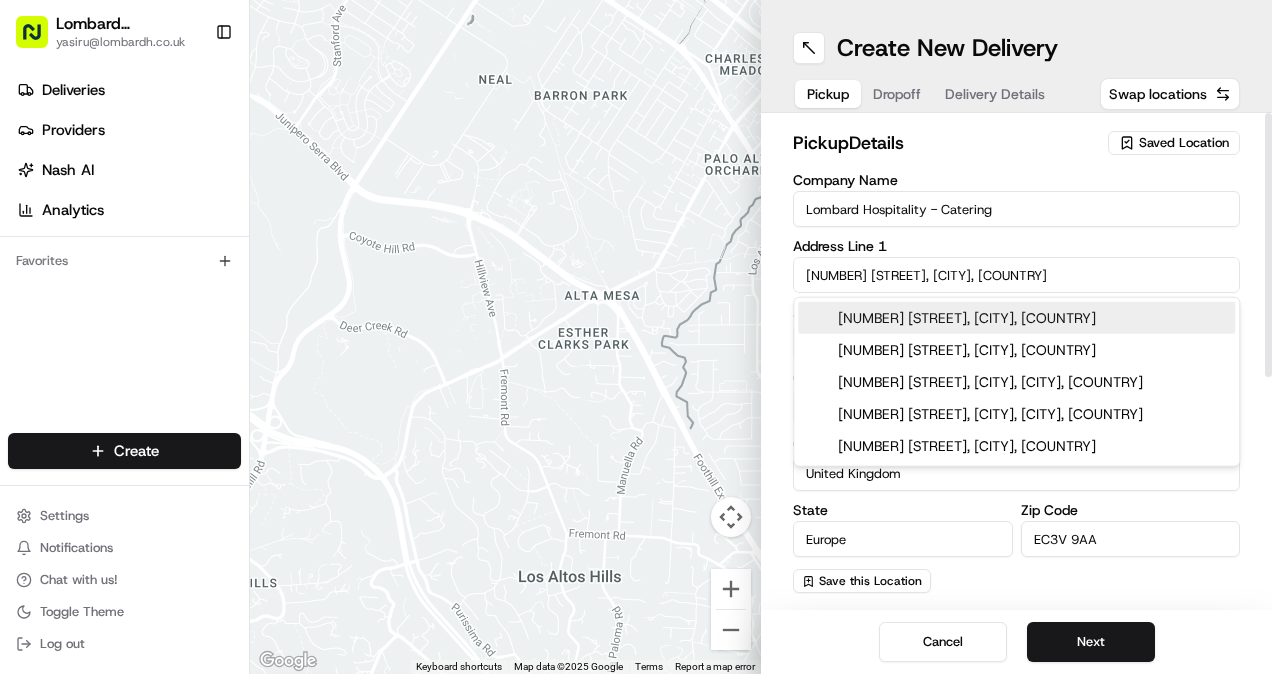 type on "Underground Station Shop, 1 Lombard St, London EC3V 3LA, UK" 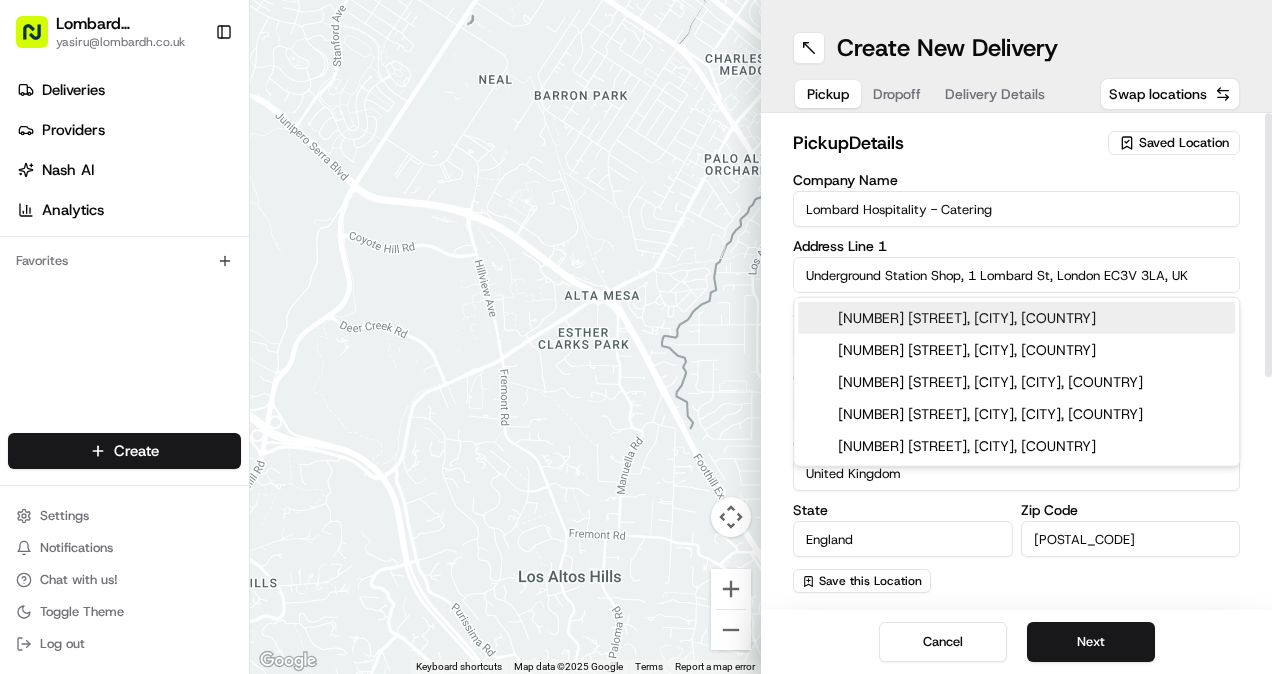 type on "1 Lombard Street" 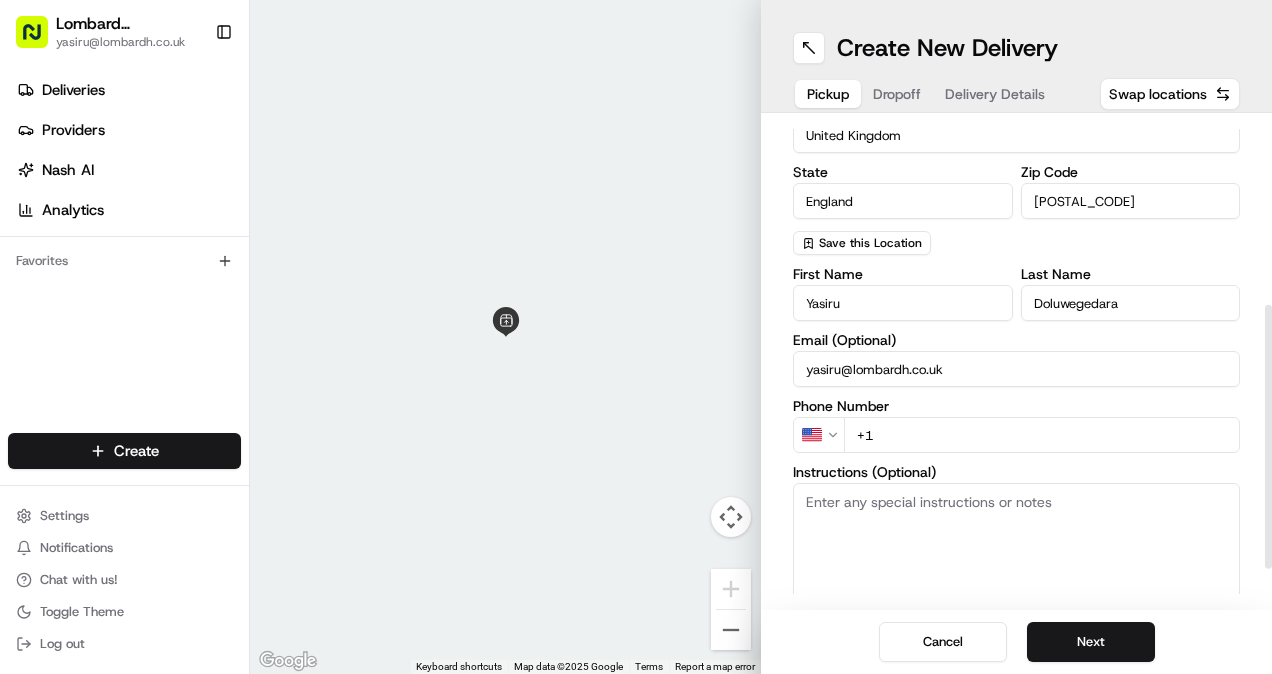 scroll, scrollTop: 342, scrollLeft: 0, axis: vertical 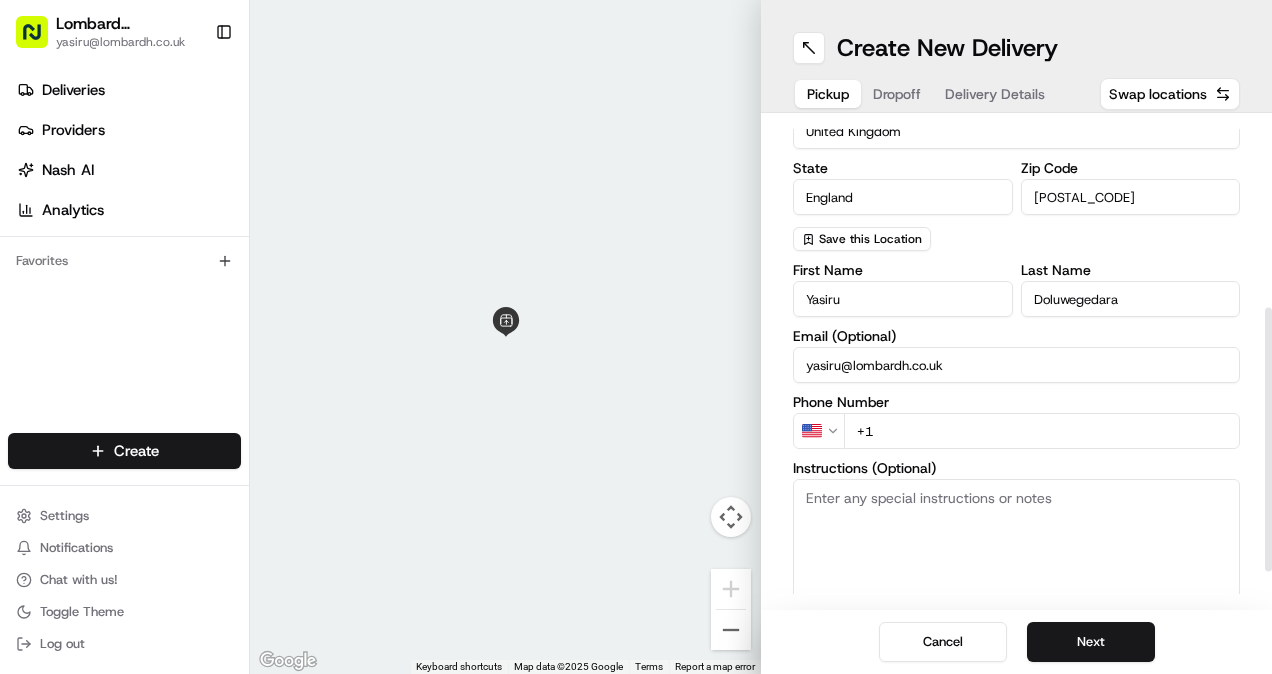 click on "Lombard Hospitality yasiru@lombardh.co.uk Toggle Sidebar Deliveries Providers Nash AI Analytics Favorites Main Menu Members & Organization Organization Users Roles Preferences Customization Tracking Orchestration Automations Dispatch Strategy Locations Pickup Locations Dropoff Locations Billing Billing Refund Requests Integrations Notification Triggers Webhooks API Keys Request Logs Create Settings Notifications Chat with us! Toggle Theme Log out ← Move left → Move right ↑ Move up ↓ Move down + Zoom in - Zoom out Home Jump left by 75% End Jump right by 75% Page Up Jump up by 75% Page Down Jump down by 75% Keyboard shortcuts Map Data Map data ©2025 Google Map data ©2025 Google 1 m  Click to toggle between metric and imperial units Terms Report a map error Create New Delivery Pickup Dropoff Delivery Details Swap locations pickup  Details Saved Location Company Name Lombard Hospitality - Catering Address Line 1 1 Lombard Street Address Line 2 (Optional) City London Country State Yasiru" at bounding box center [636, 337] 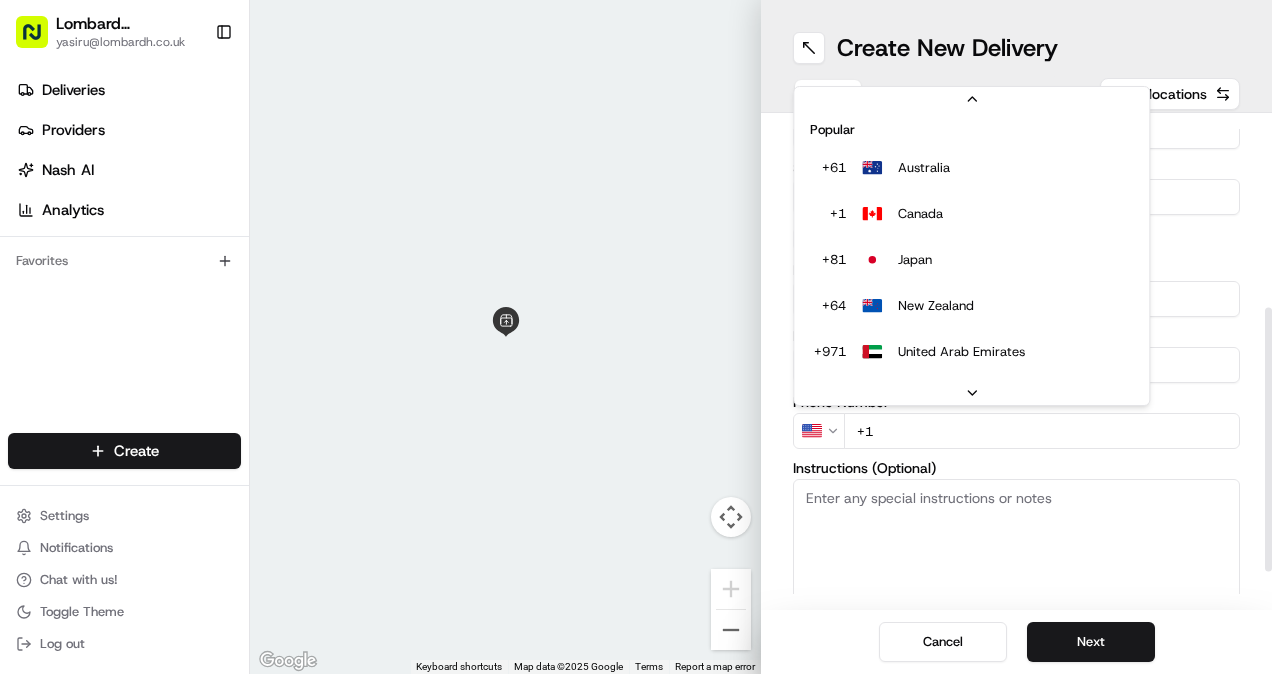 scroll, scrollTop: 85, scrollLeft: 0, axis: vertical 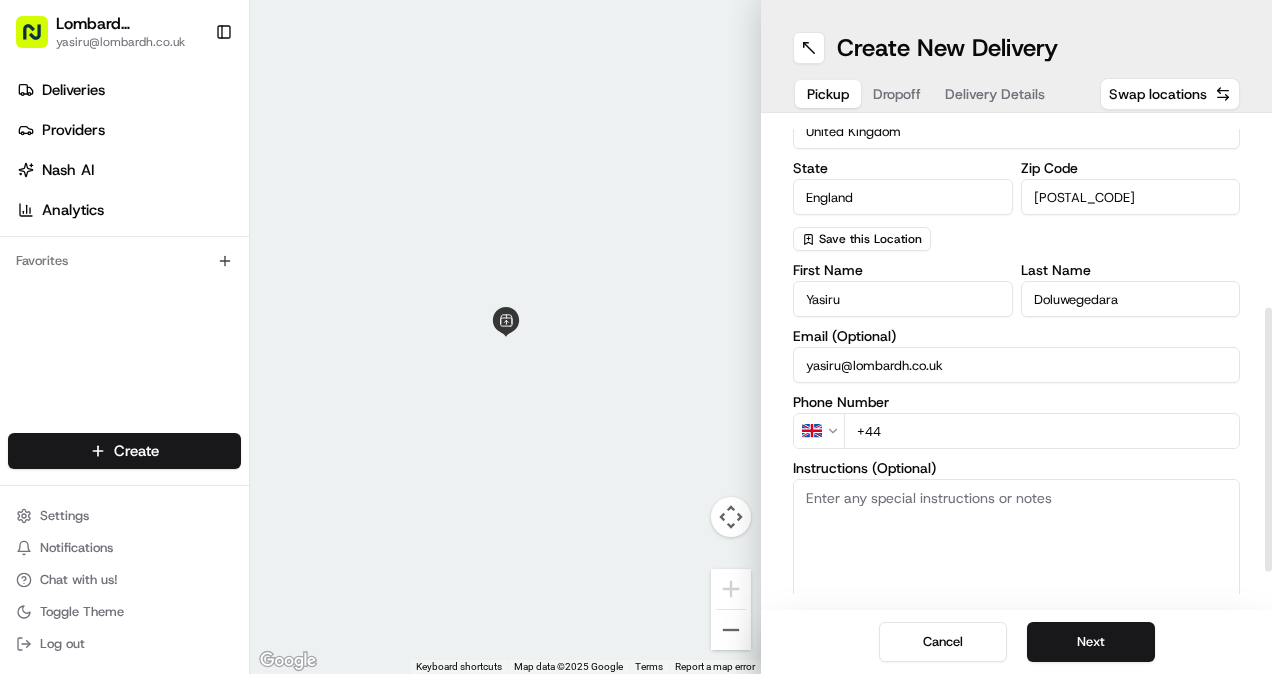 click on "+44" at bounding box center [1042, 431] 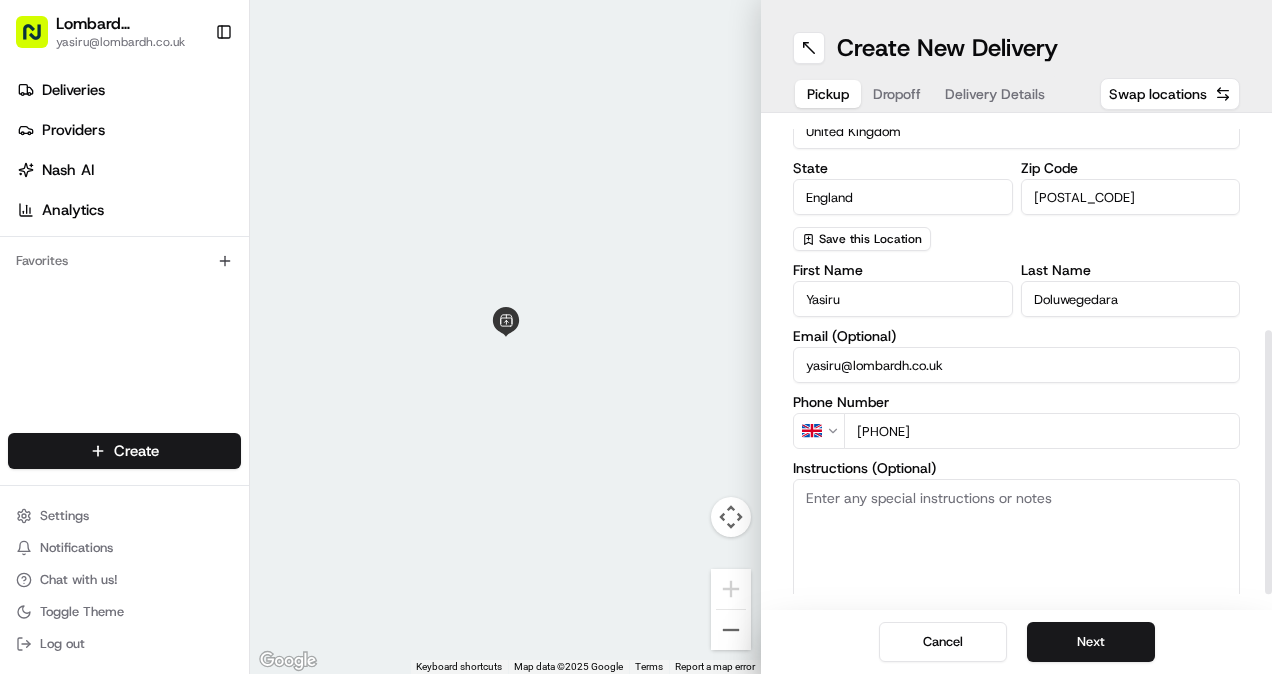 scroll, scrollTop: 409, scrollLeft: 0, axis: vertical 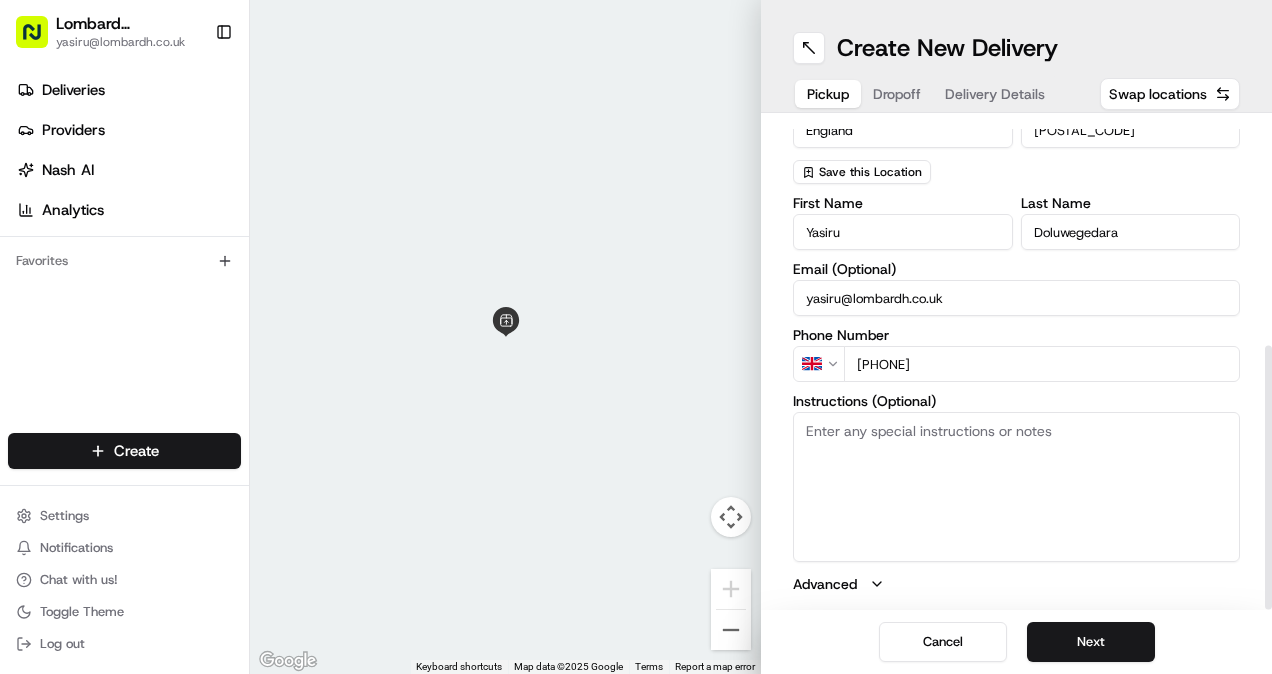 type on "[PHONE]" 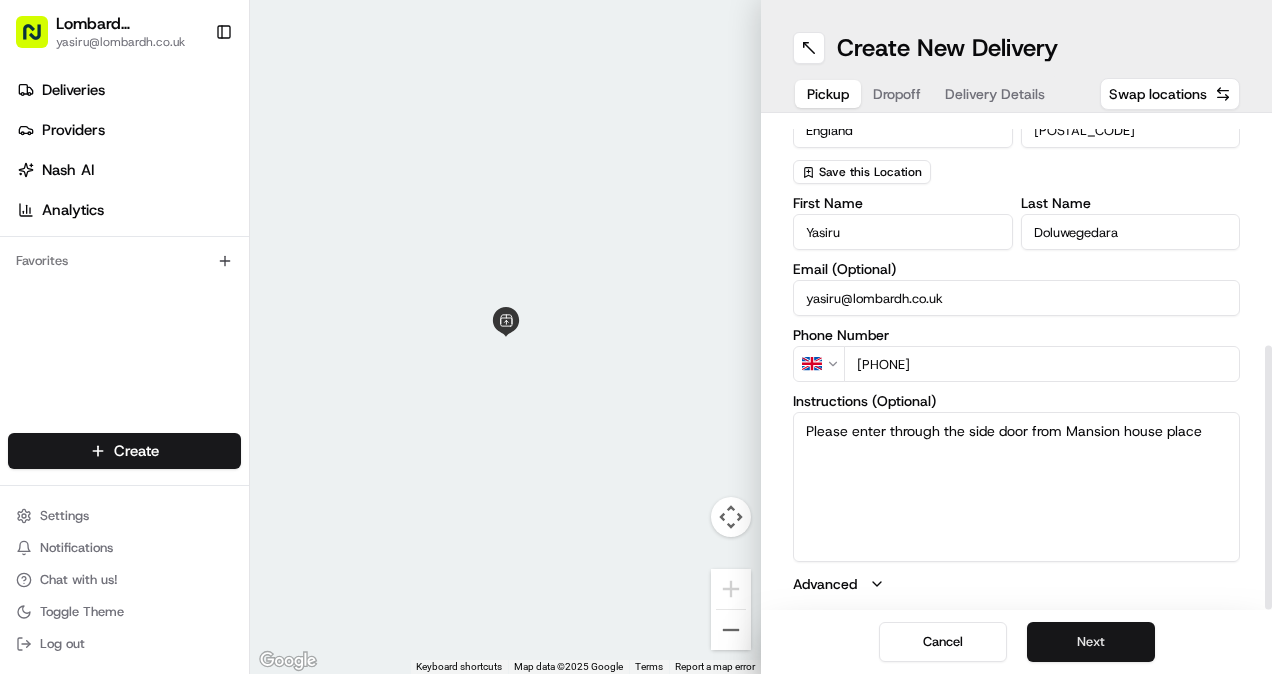 type on "Please enter through the side door from Mansion house place" 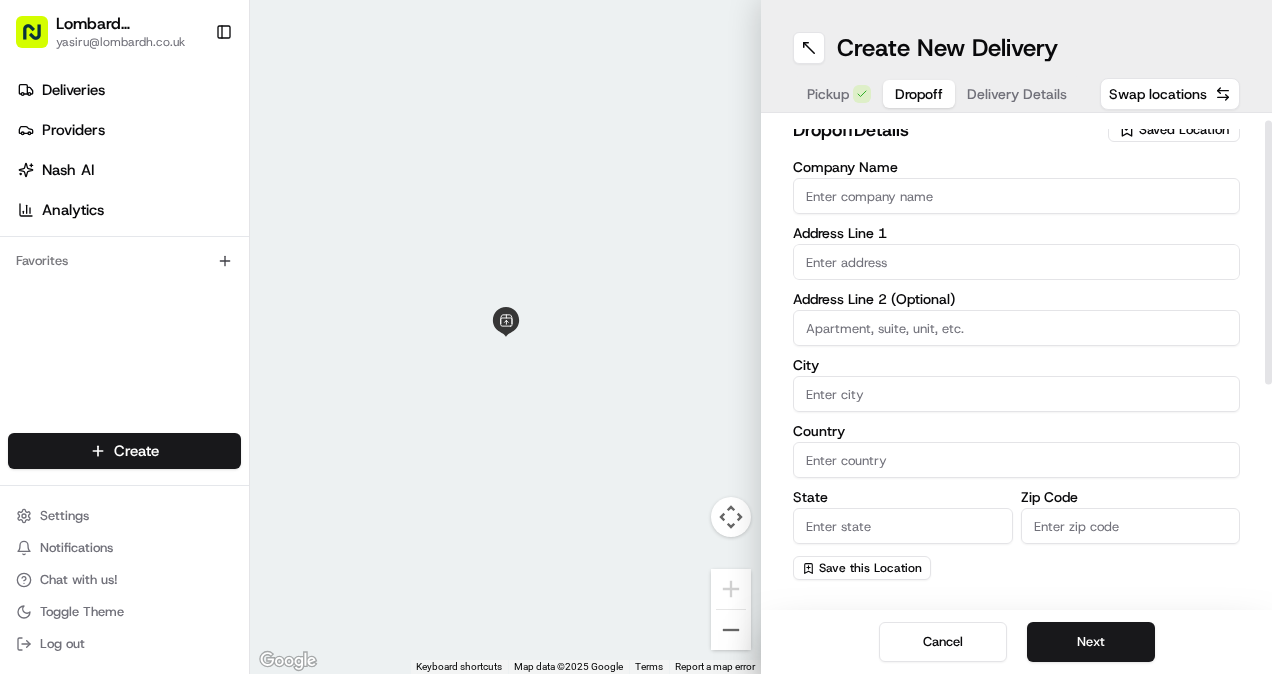 scroll, scrollTop: 7, scrollLeft: 0, axis: vertical 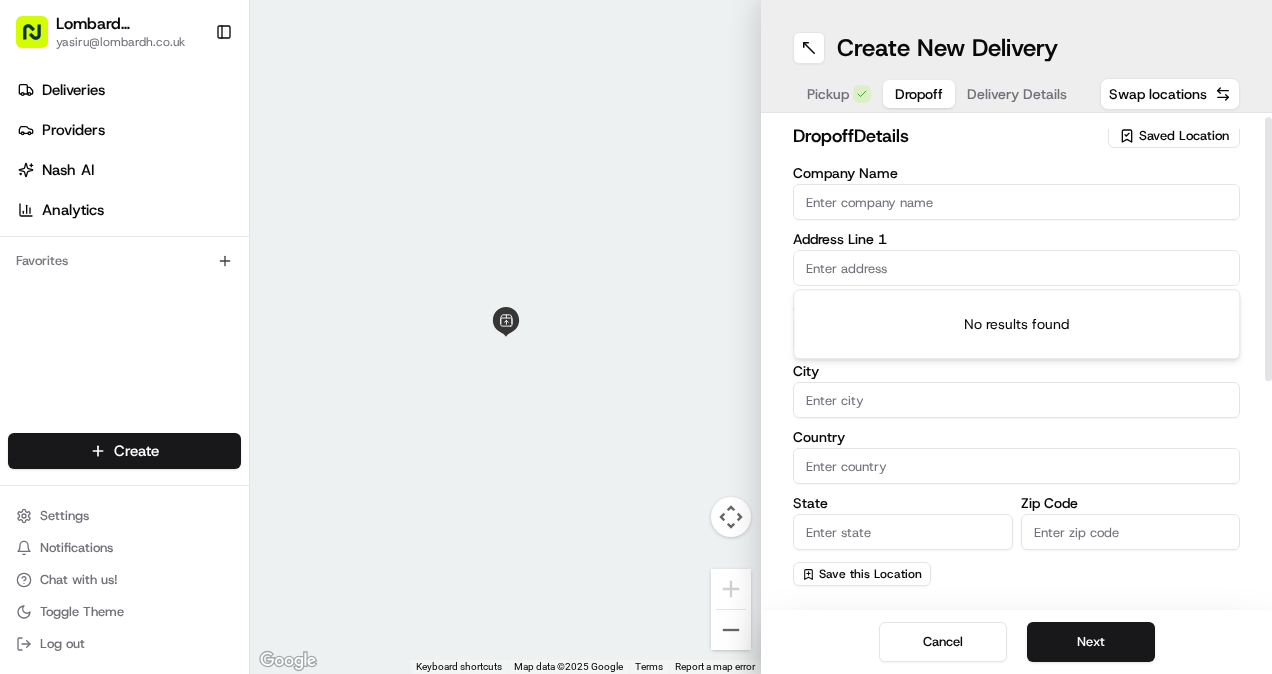 click at bounding box center [1016, 268] 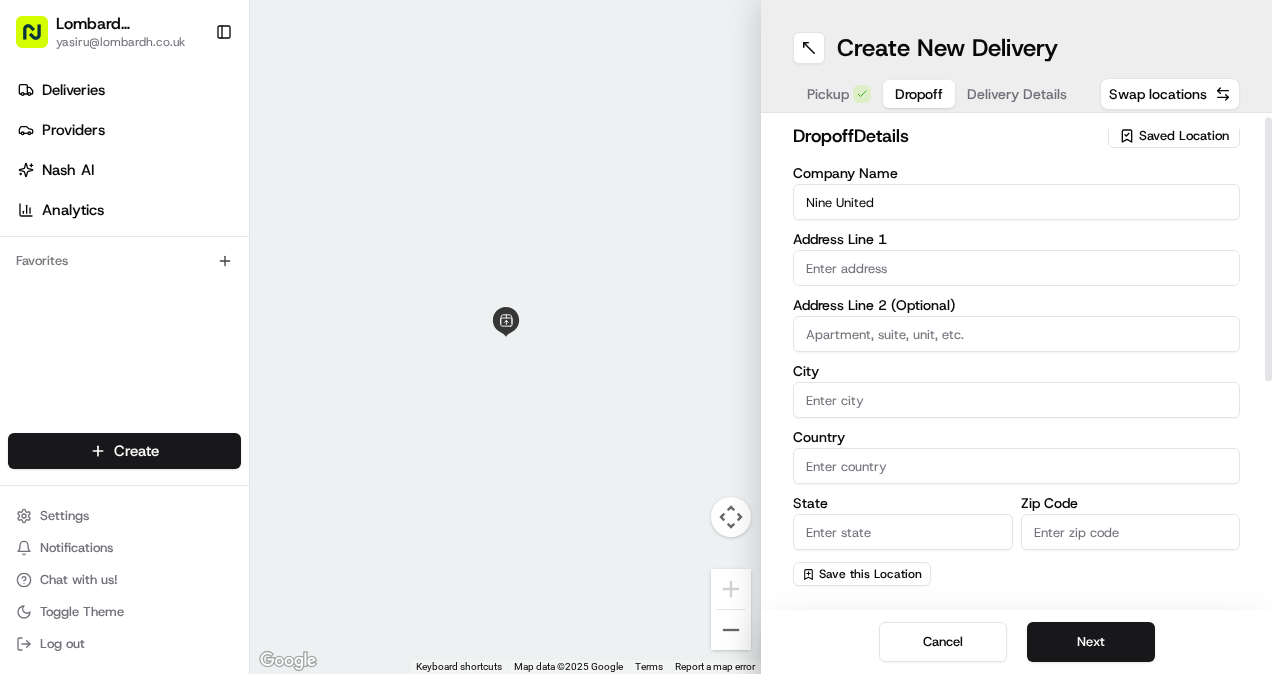 type on "Nine United" 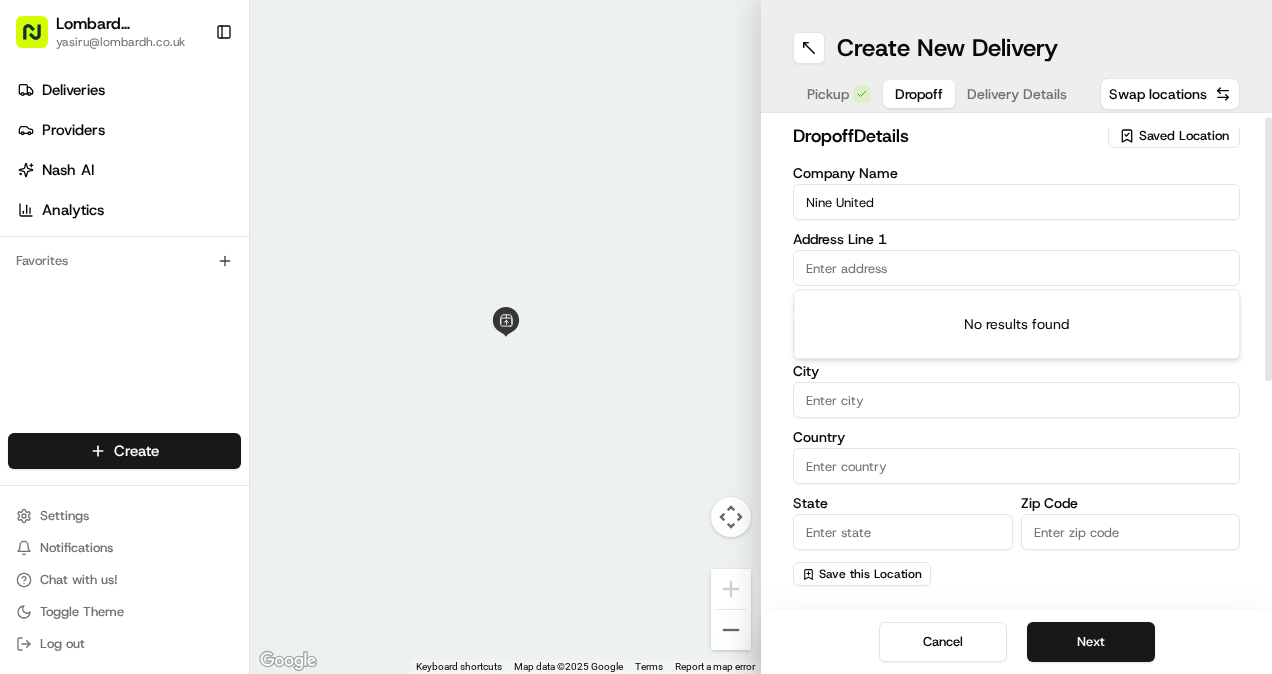 paste on "34 Queen Anne's Gate | London SW1H 9AB" 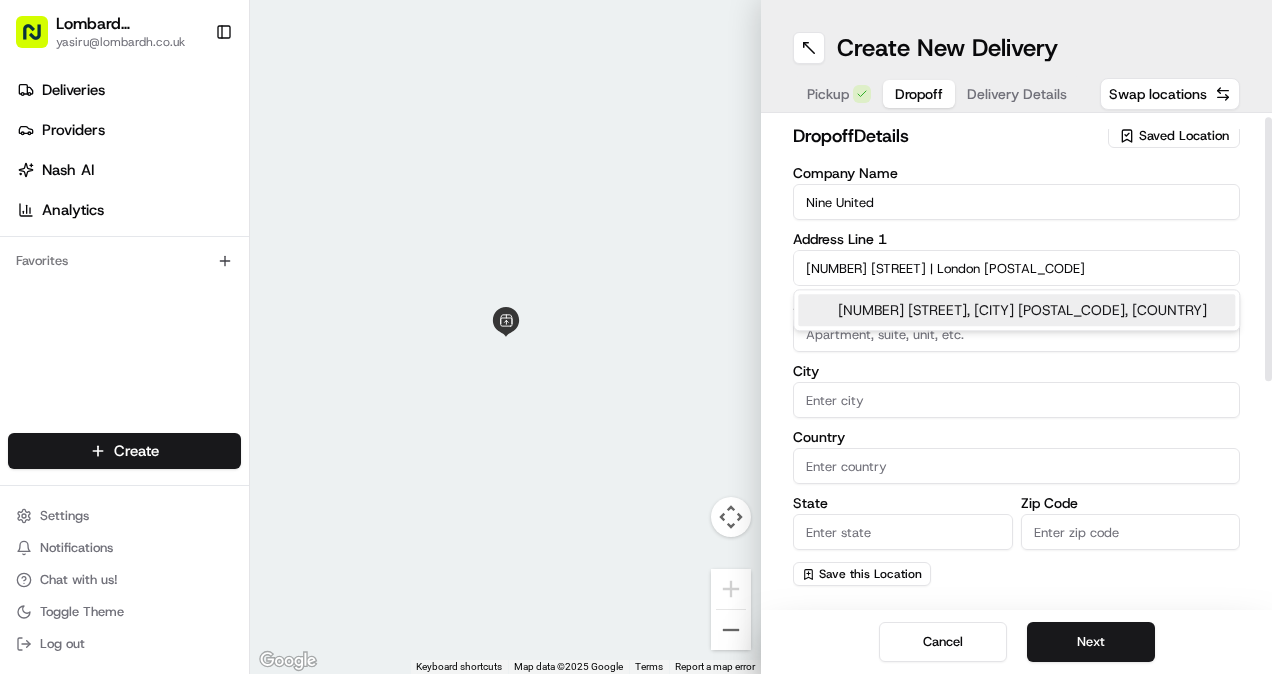 drag, startPoint x: 1088, startPoint y: 259, endPoint x: 1010, endPoint y: 262, distance: 78.05767 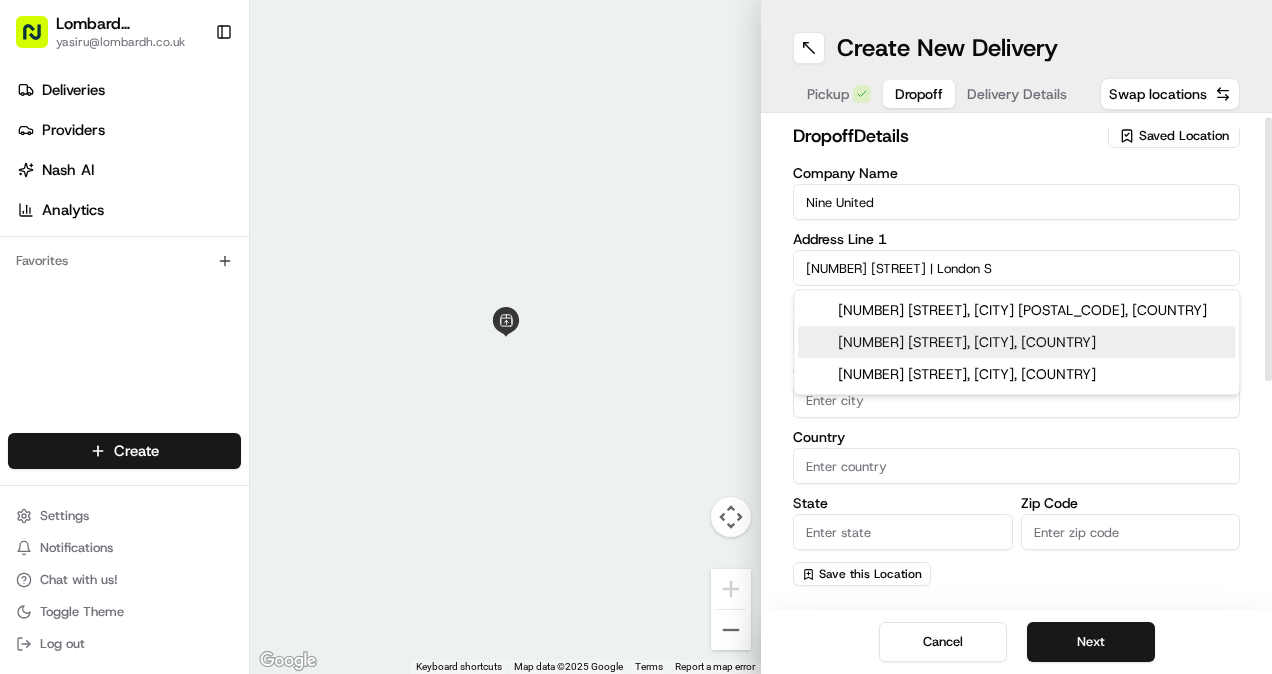 click on "34 Queen Anne's Gardens, London, UK" at bounding box center (1016, 342) 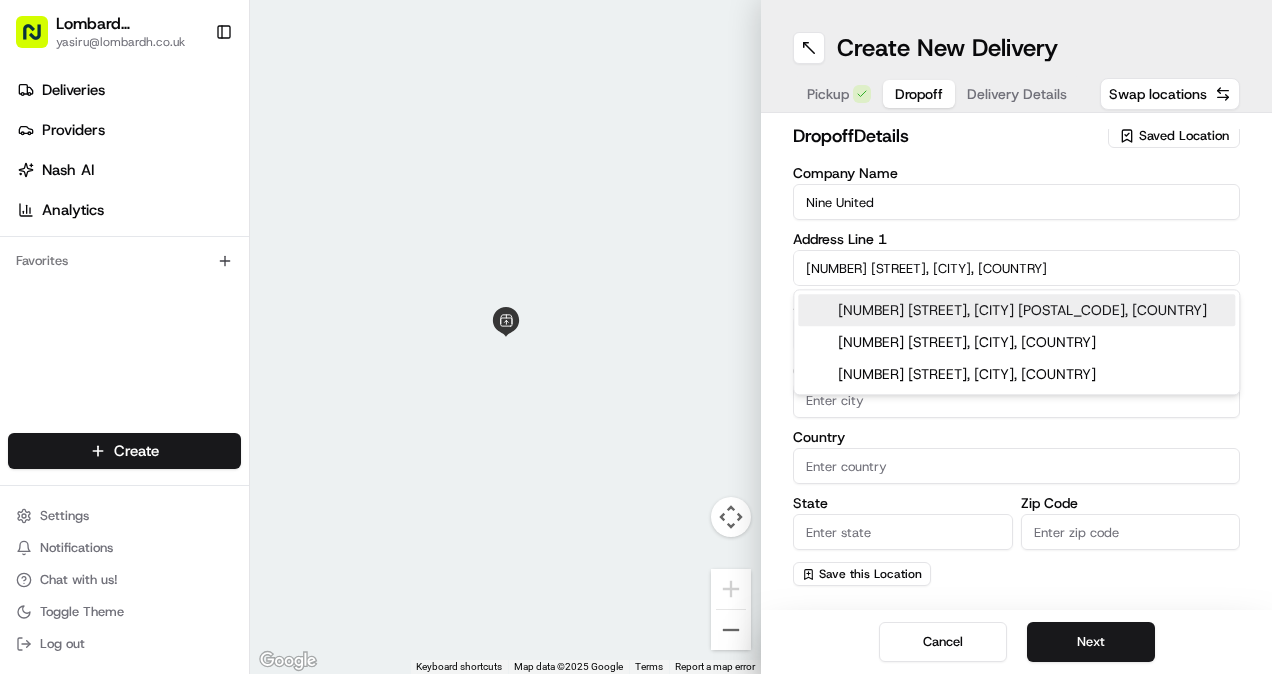 type on "34 Queen Anne's Gardens, London W5 5QD, UK" 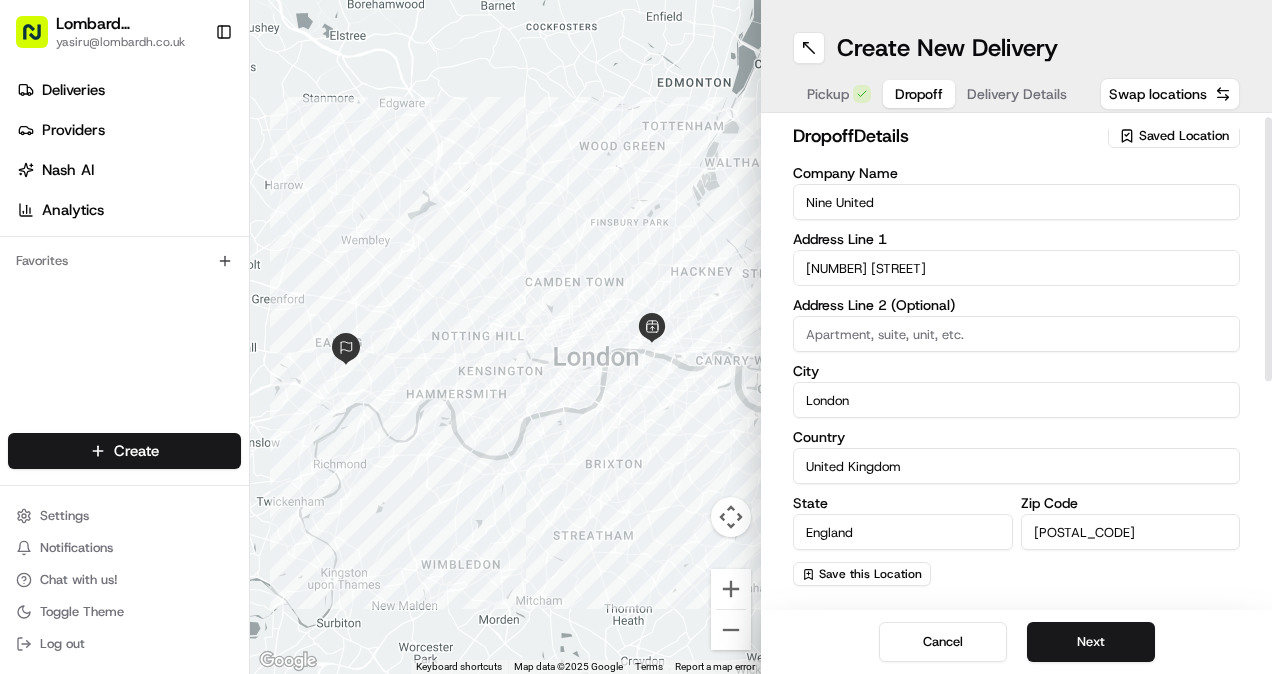 click on "34 Queen Anne's Gardens" at bounding box center [1016, 268] 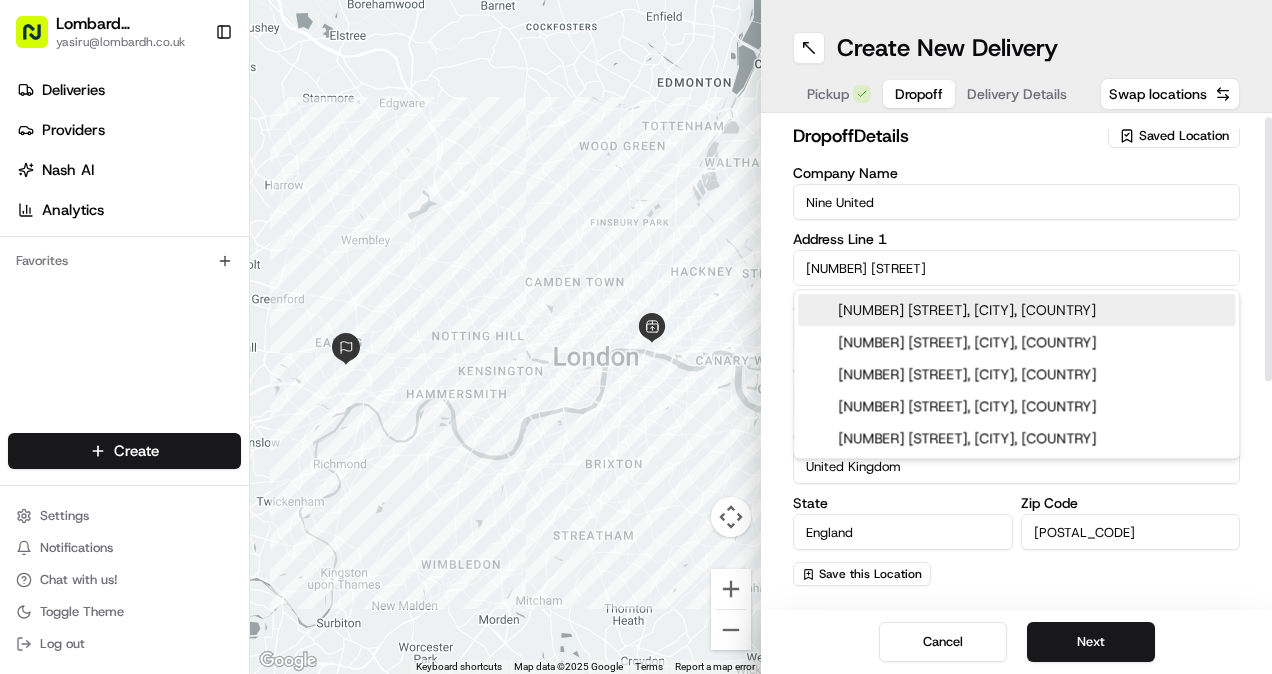 drag, startPoint x: 988, startPoint y: 269, endPoint x: 788, endPoint y: 272, distance: 200.02249 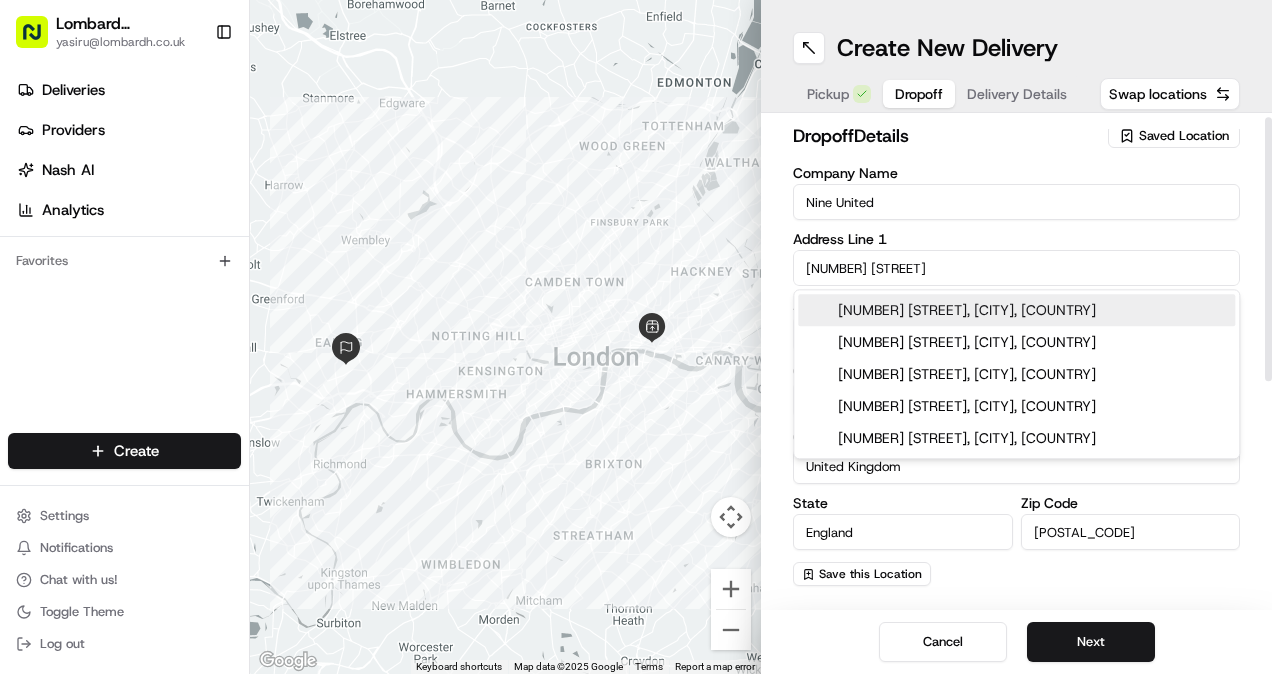 paste on "te | London SW1H 9AB" 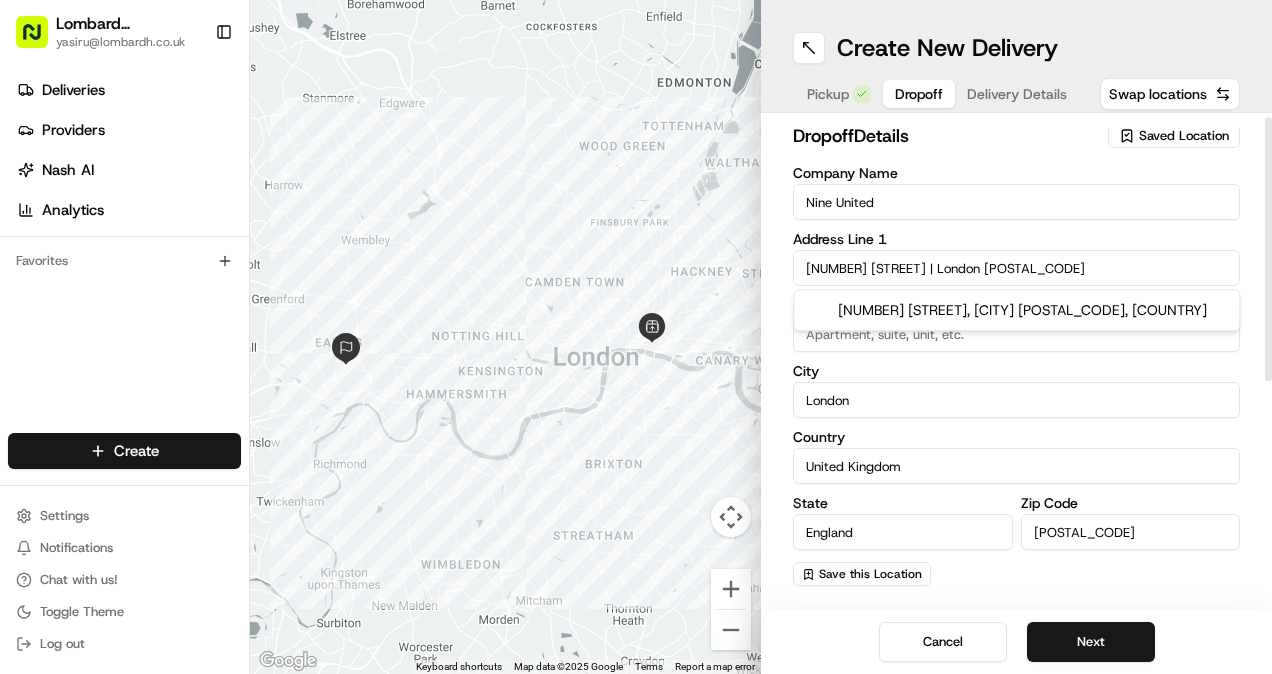 drag, startPoint x: 1078, startPoint y: 274, endPoint x: 1000, endPoint y: 262, distance: 78.91768 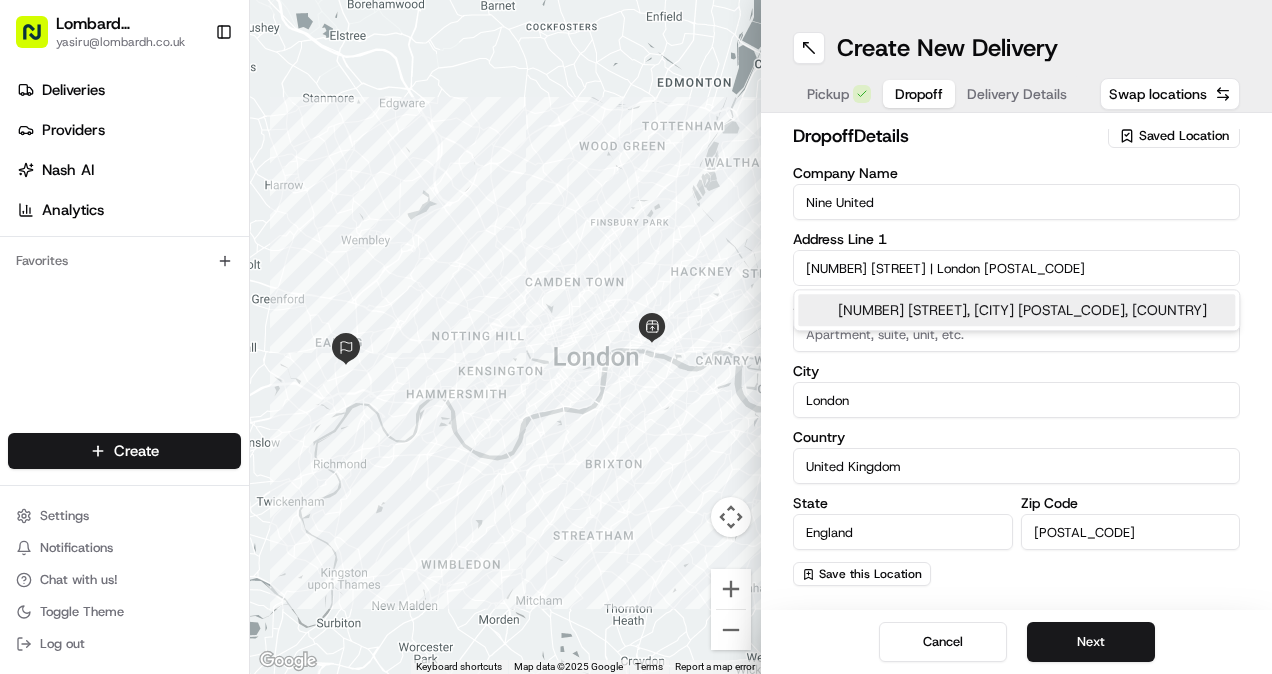 click on "[NUMBER] [STREET], [CITY] [POSTAL_CODE], [COUNTRY]" at bounding box center [1016, 310] 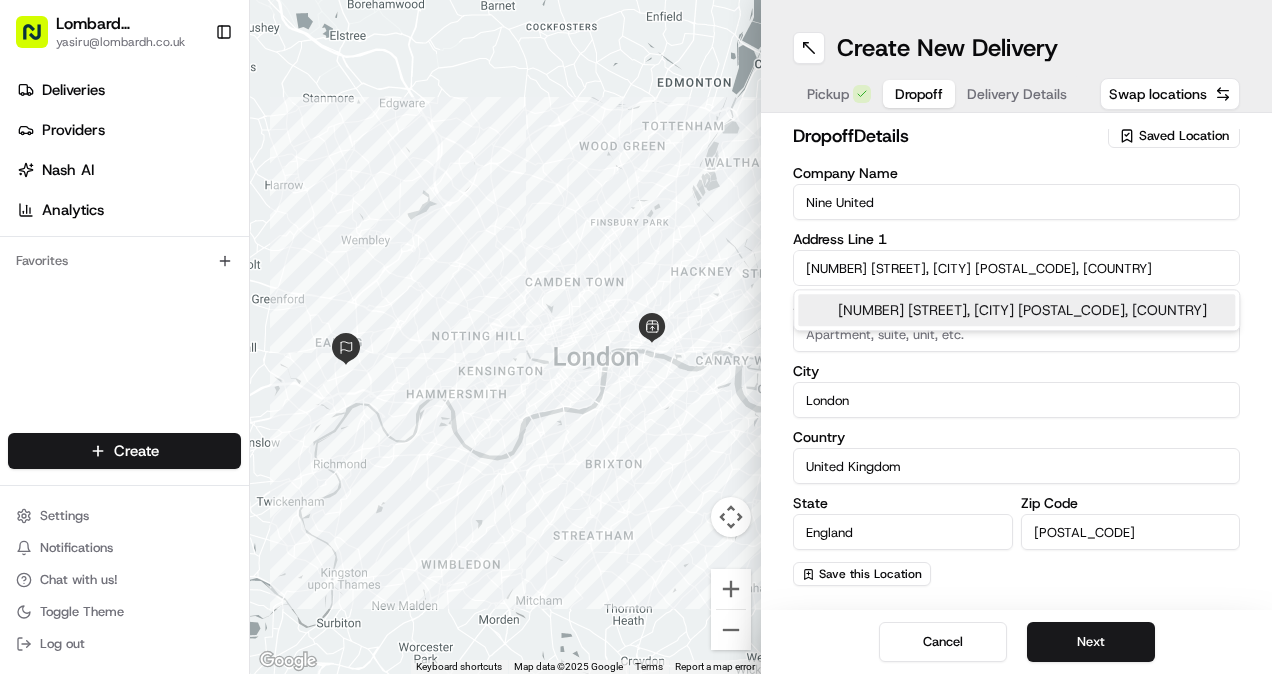 type on "[NUMBER] [STREET], [CITY] [POSTAL_CODE], [COUNTRY]" 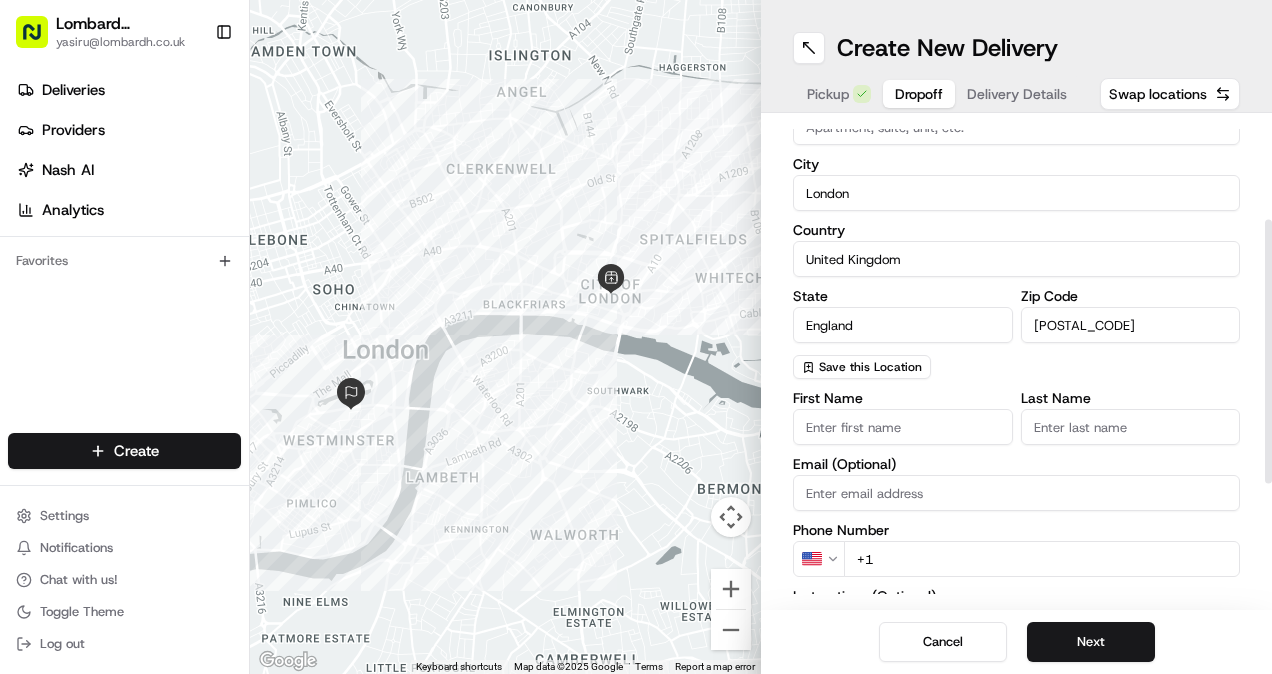 scroll, scrollTop: 221, scrollLeft: 0, axis: vertical 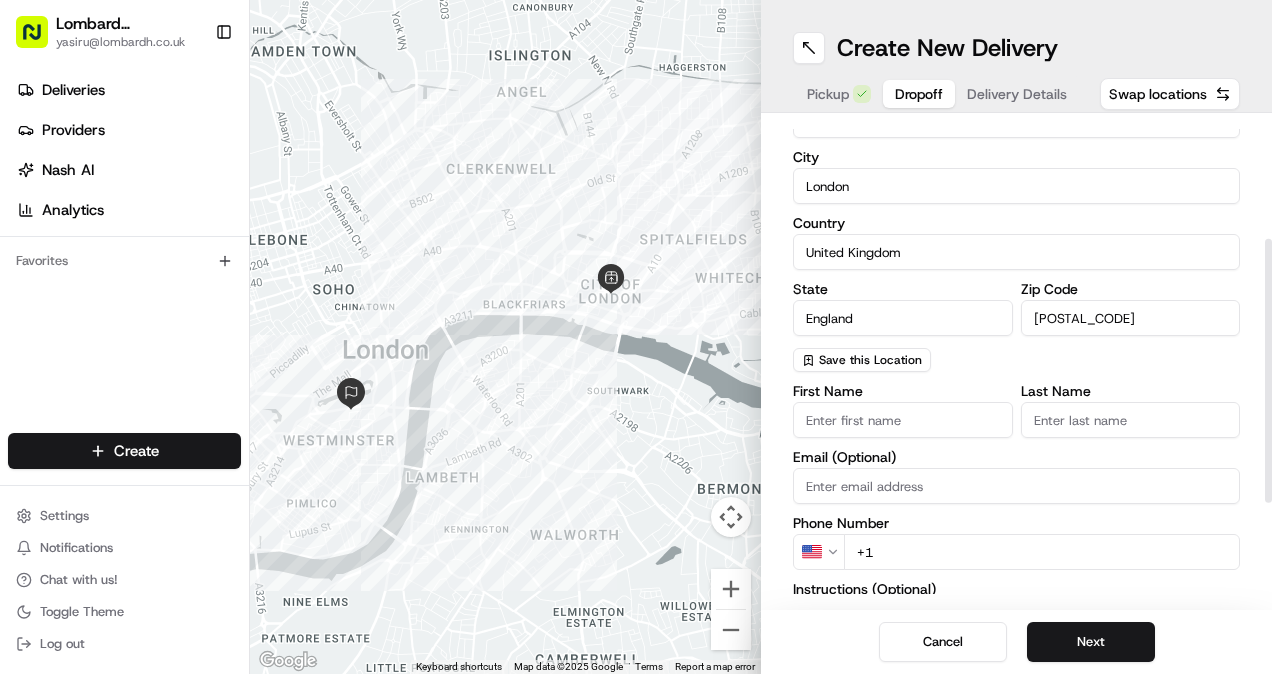 click on "First Name" at bounding box center [903, 420] 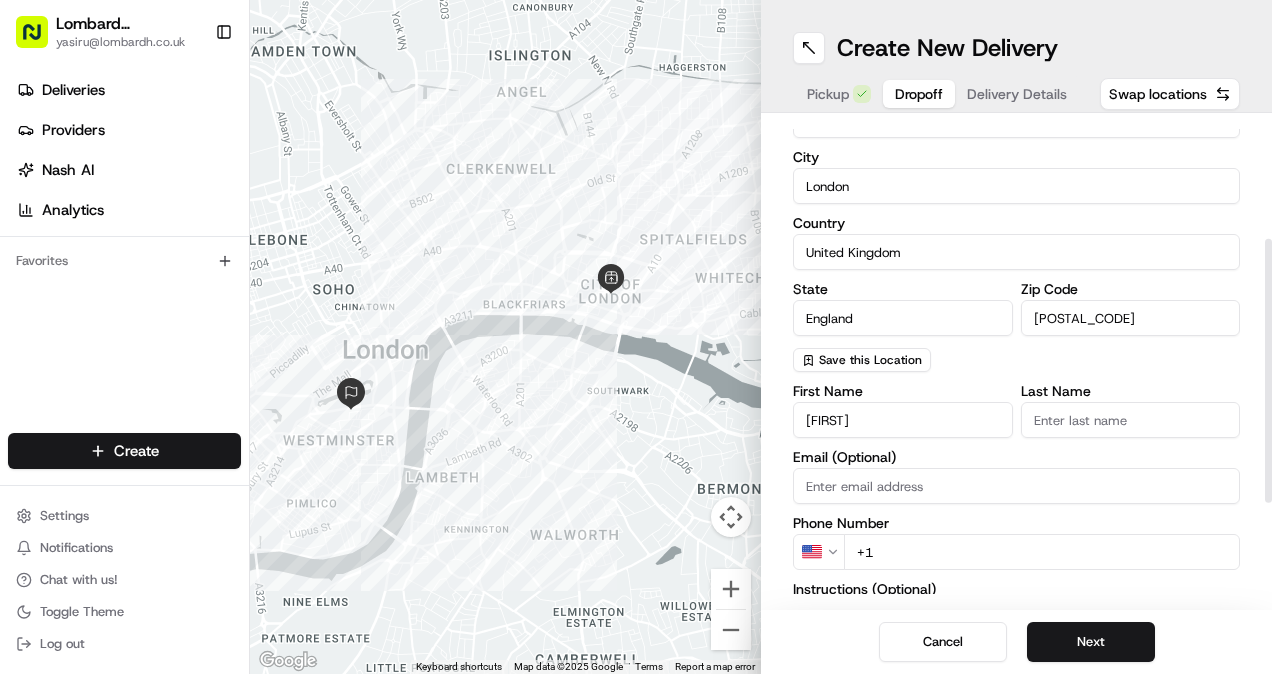 type on "Lisa" 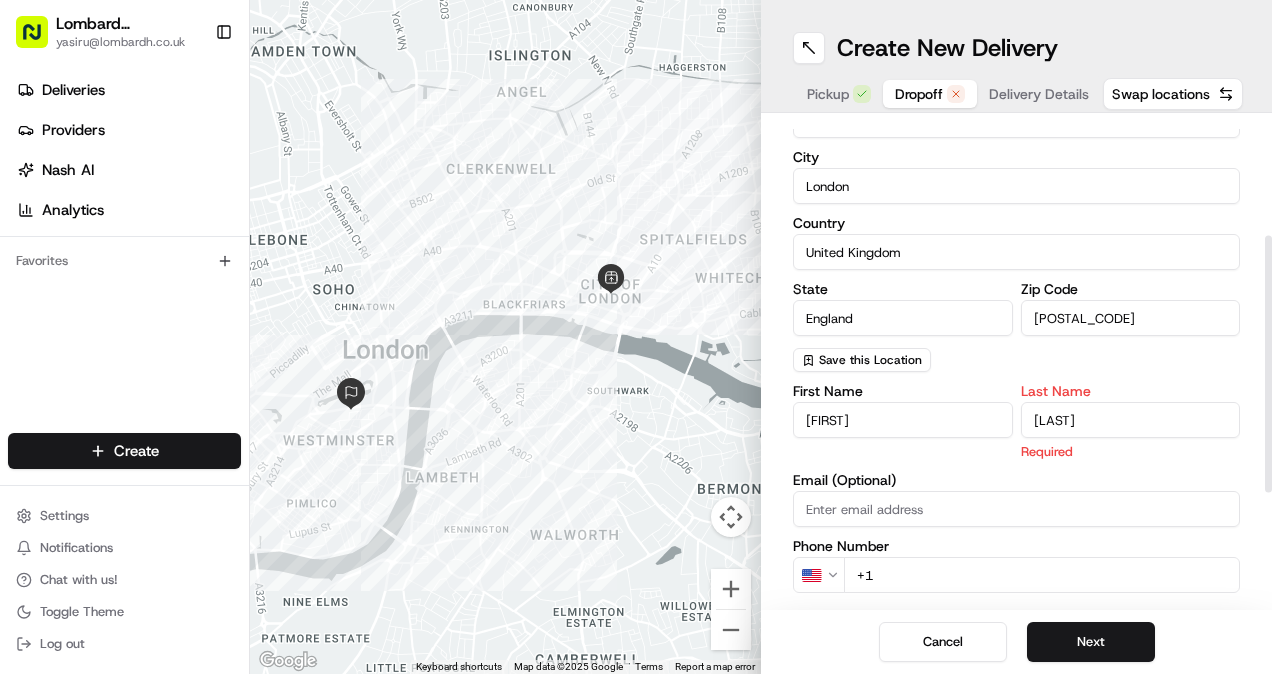 type on "Carpenter" 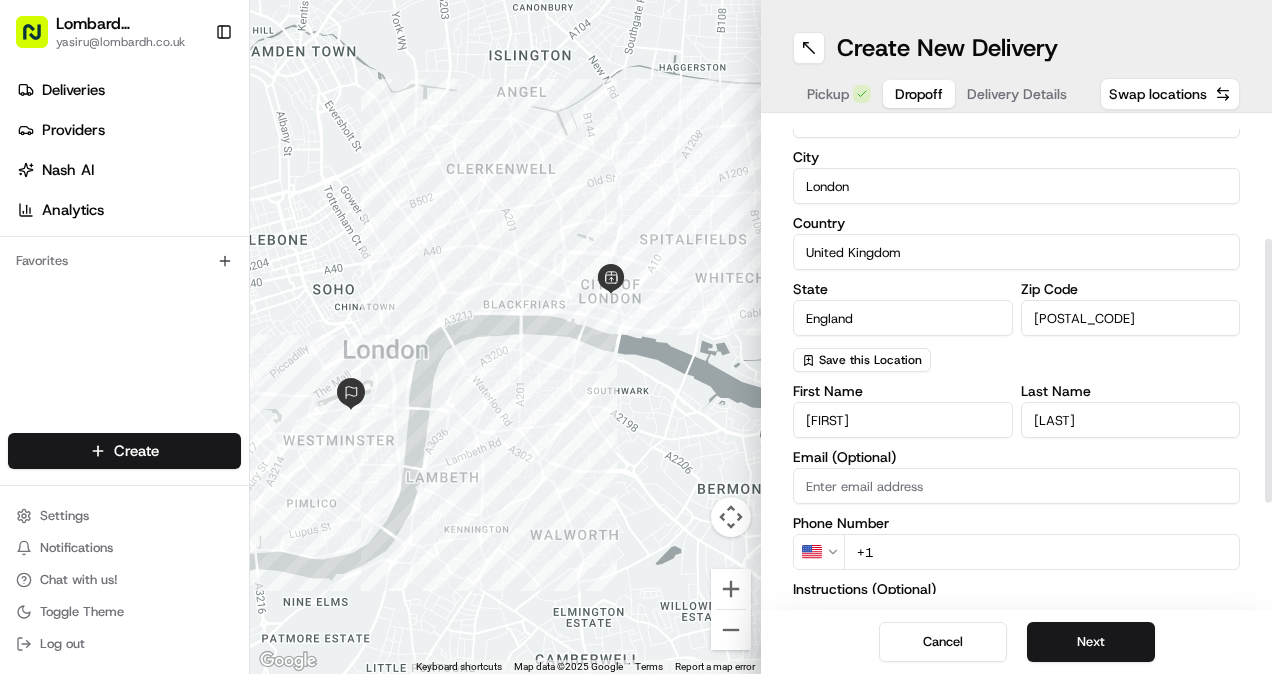 click on "Lombard Hospitality yasiru@lombardh.co.uk Toggle Sidebar Deliveries Providers Nash AI Analytics Favorites Main Menu Members & Organization Organization Users Roles Preferences Customization Tracking Orchestration Automations Dispatch Strategy Locations Pickup Locations Dropoff Locations Billing Billing Refund Requests Integrations Notification Triggers Webhooks API Keys Request Logs Create Settings Notifications Chat with us! Toggle Theme Log out ← Move left → Move right ↑ Move up ↓ Move down + Zoom in - Zoom out Home Jump left by 75% End Jump right by 75% Page Up Jump up by 75% Page Down Jump down by 75% Keyboard shortcuts Map Data Map data ©2025 Google Map data ©2025 Google 500 m  Click to toggle between metric and imperial units Terms Report a map error Create New Delivery Pickup Dropoff Delivery Details Swap locations dropoff  Details Saved Location Company Name Nine United Address Line 1 34 Queen Anne's Gate Address Line 2 (Optional) City London Country United Kingdom State US" at bounding box center [636, 337] 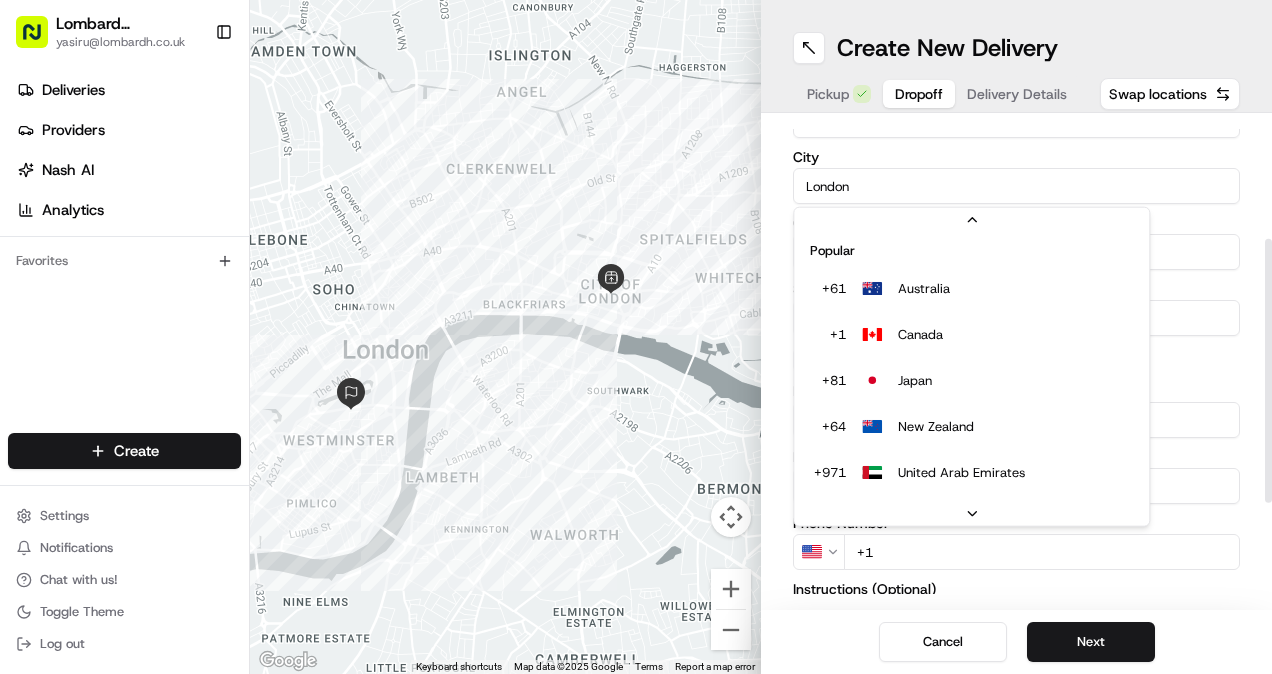 scroll, scrollTop: 85, scrollLeft: 0, axis: vertical 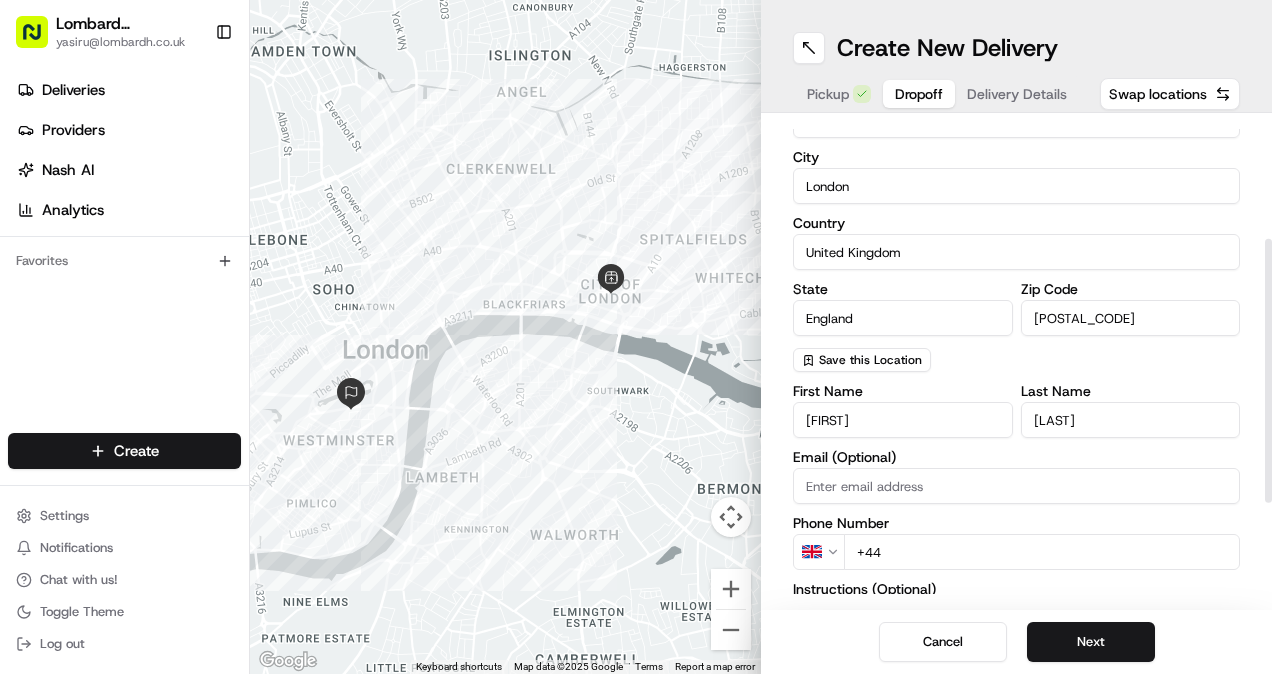 click on "+44" at bounding box center (1042, 552) 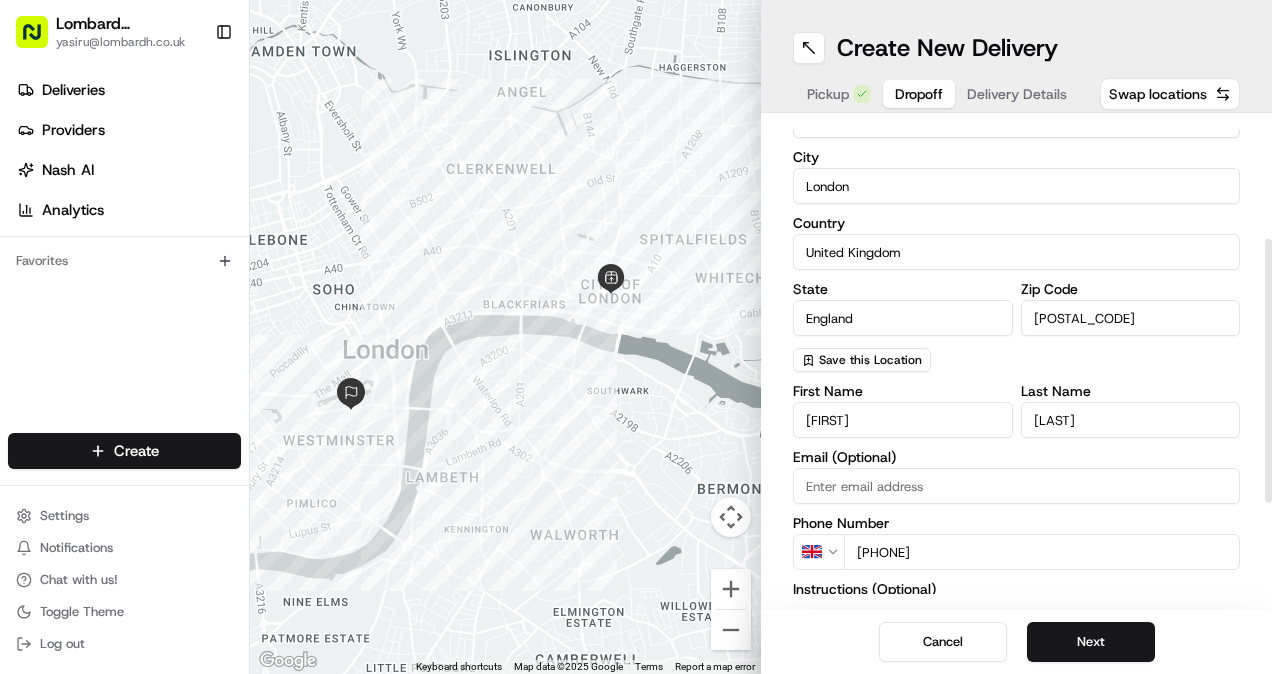 type on "+44 07510 383871" 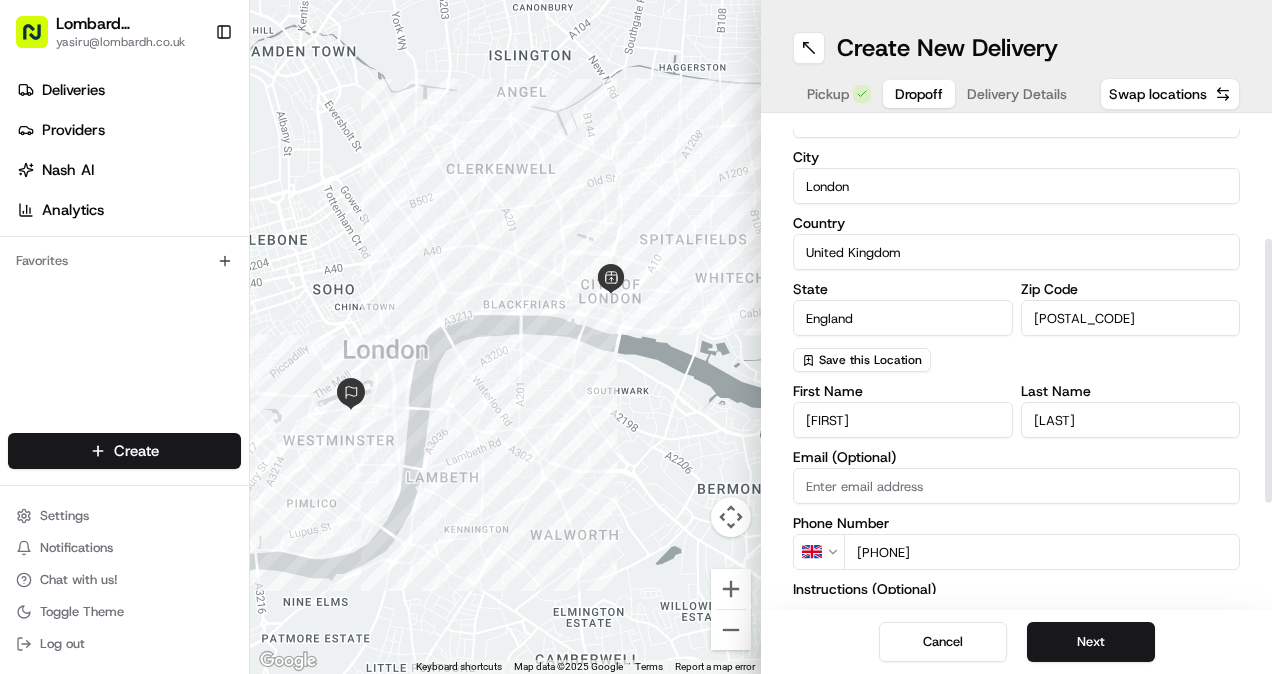 paste on "lisa.carpenter@nineunited.com" 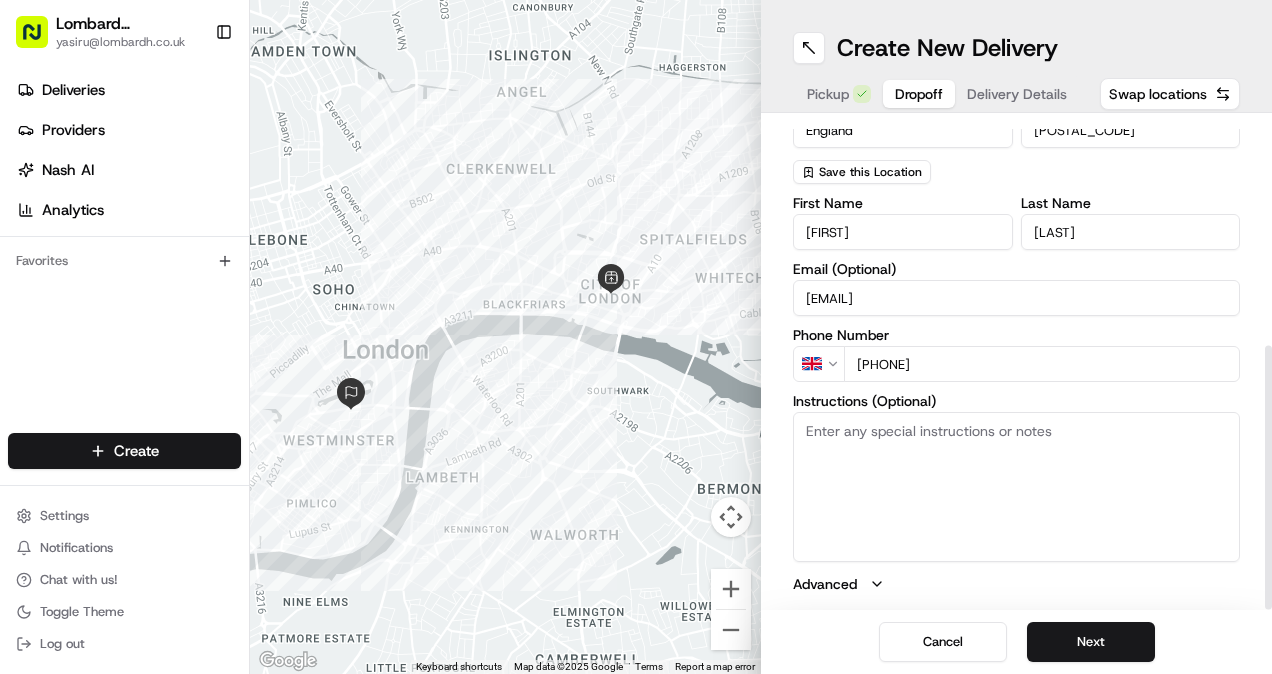 type on "lisa.carpenter@nineunited.com" 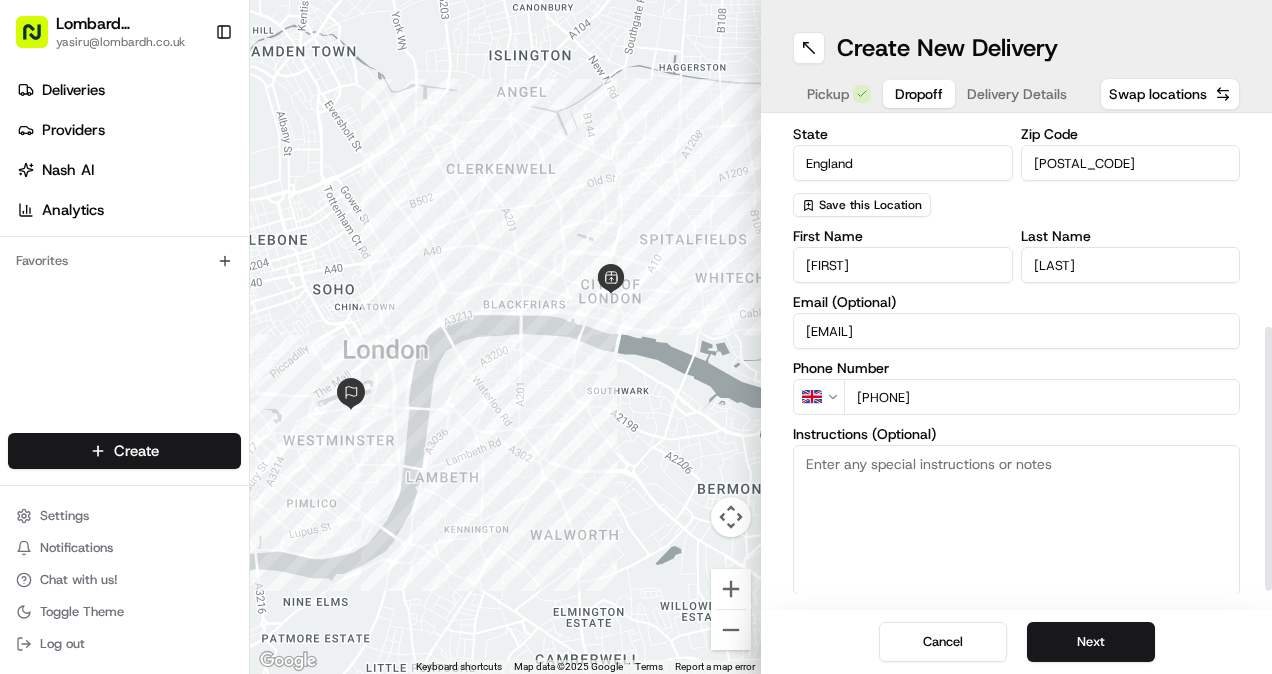 scroll, scrollTop: 409, scrollLeft: 0, axis: vertical 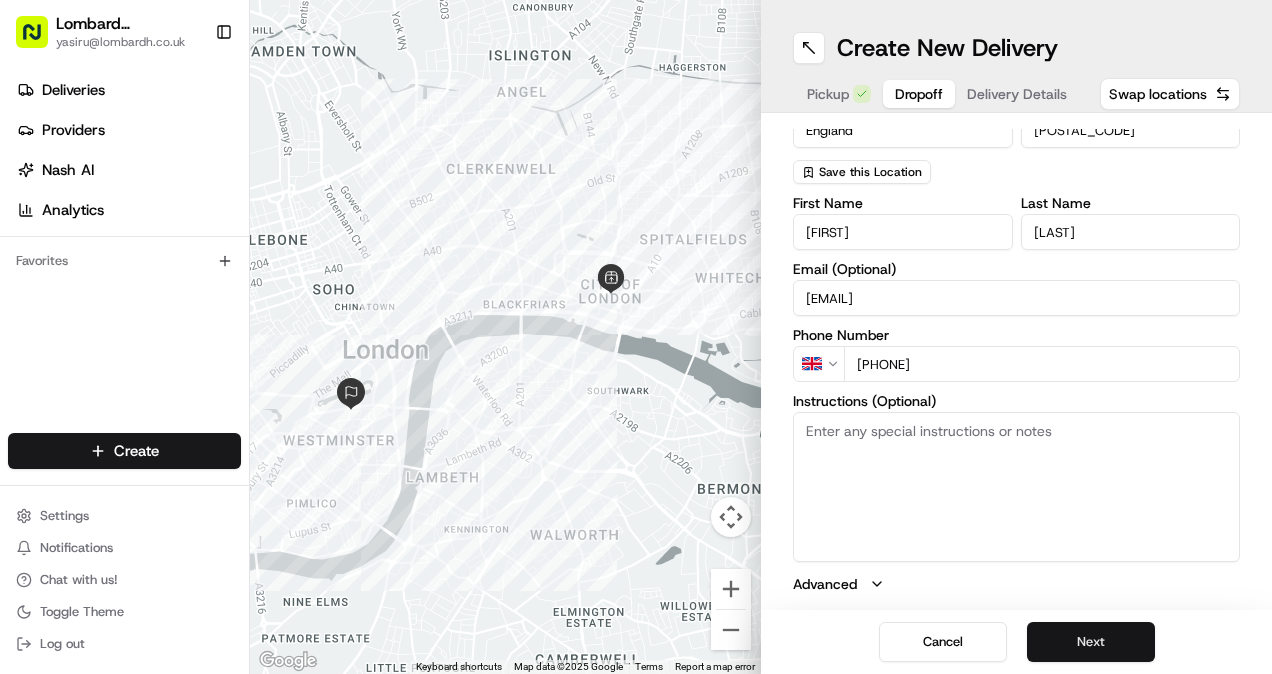 click on "Next" at bounding box center [1091, 642] 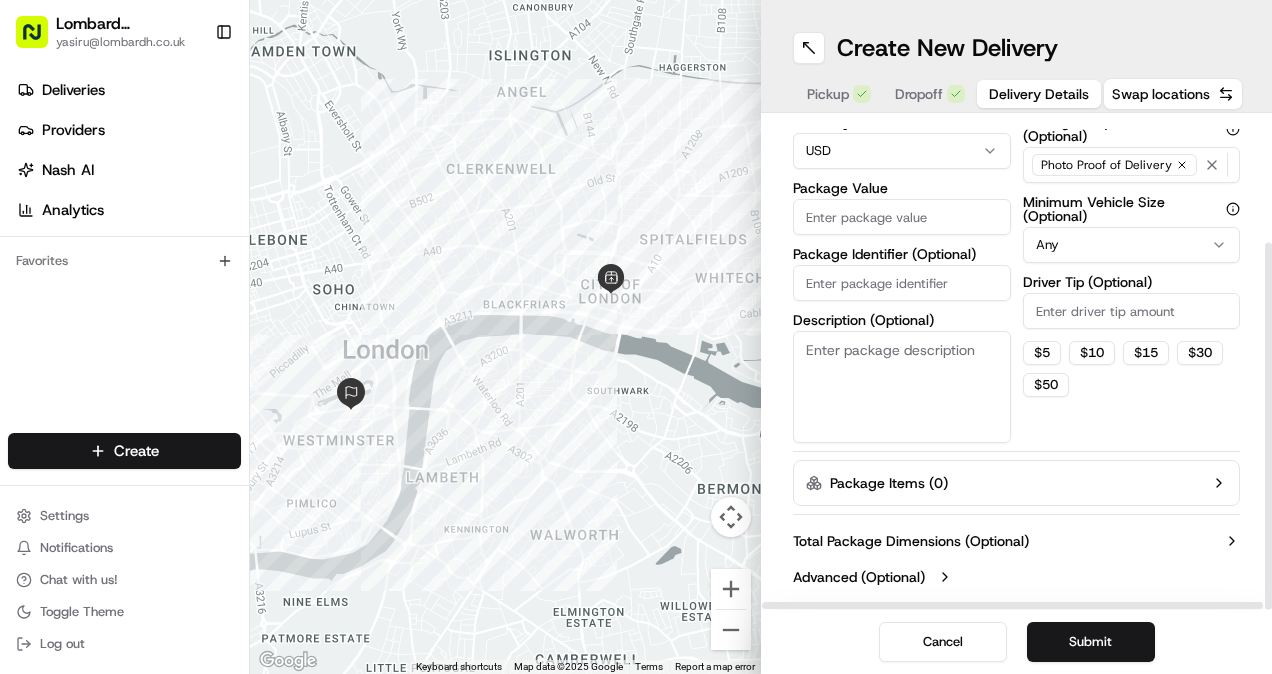 scroll, scrollTop: 0, scrollLeft: 0, axis: both 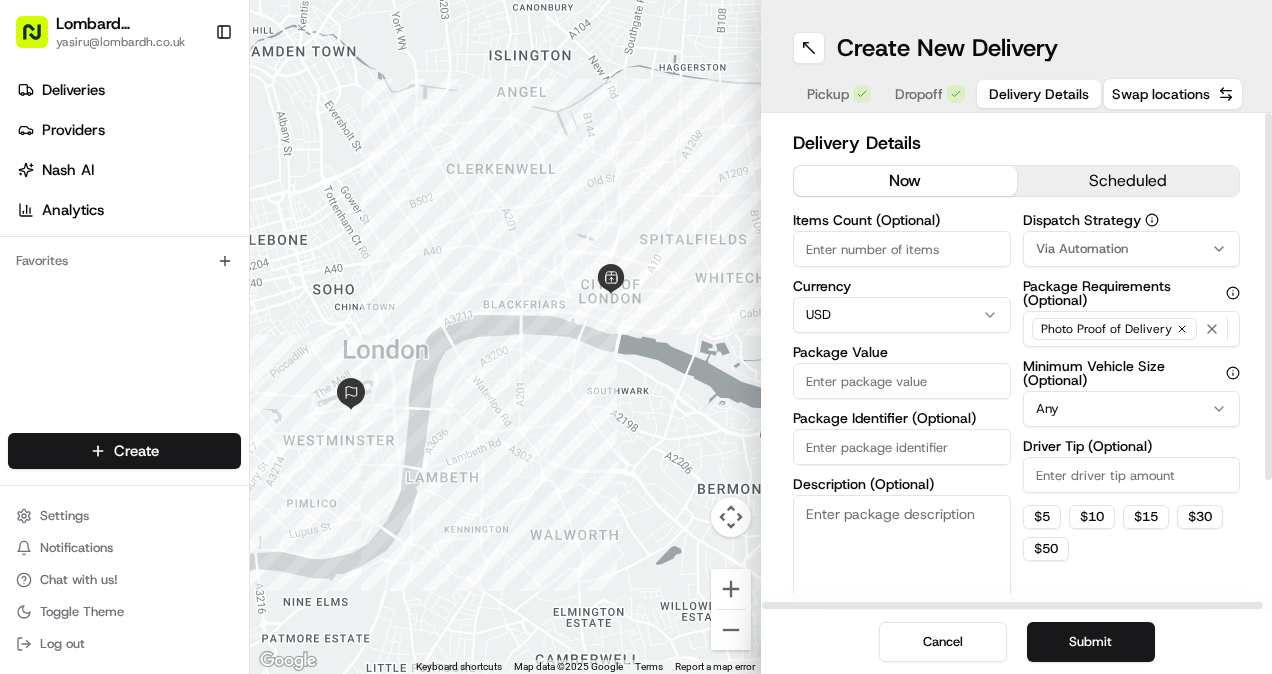 click on "scheduled" at bounding box center (1128, 181) 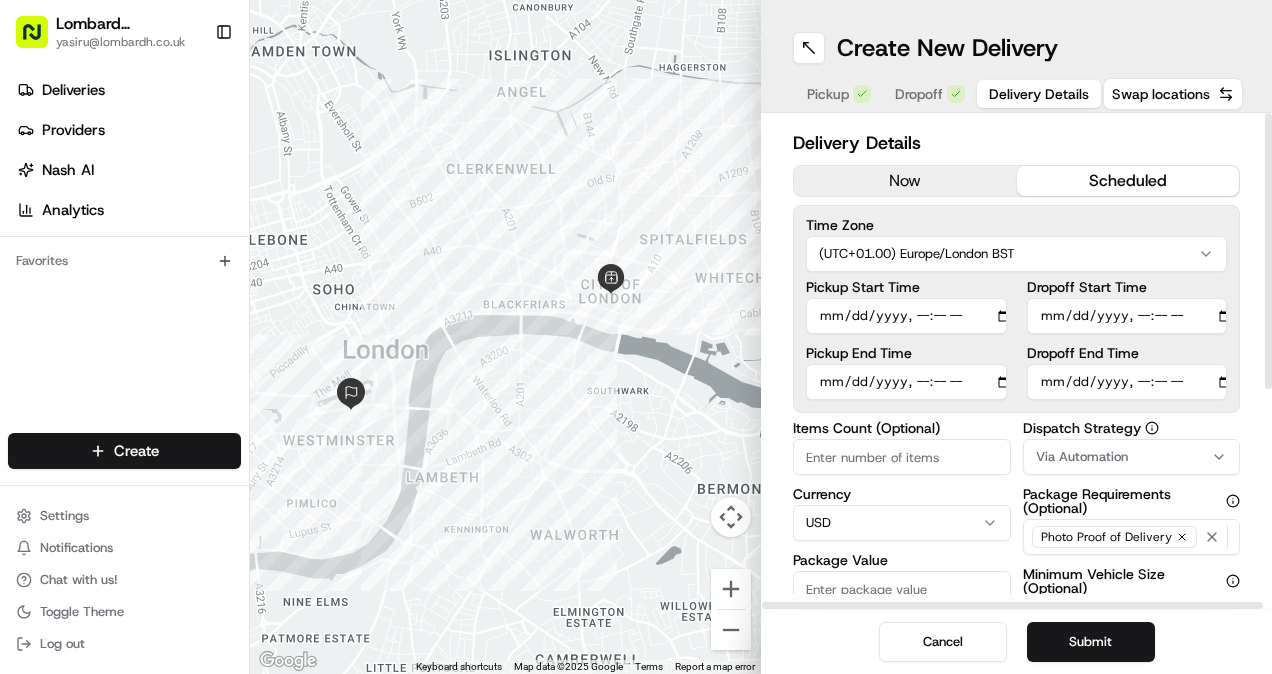 click on "Pickup Start Time" at bounding box center [906, 316] 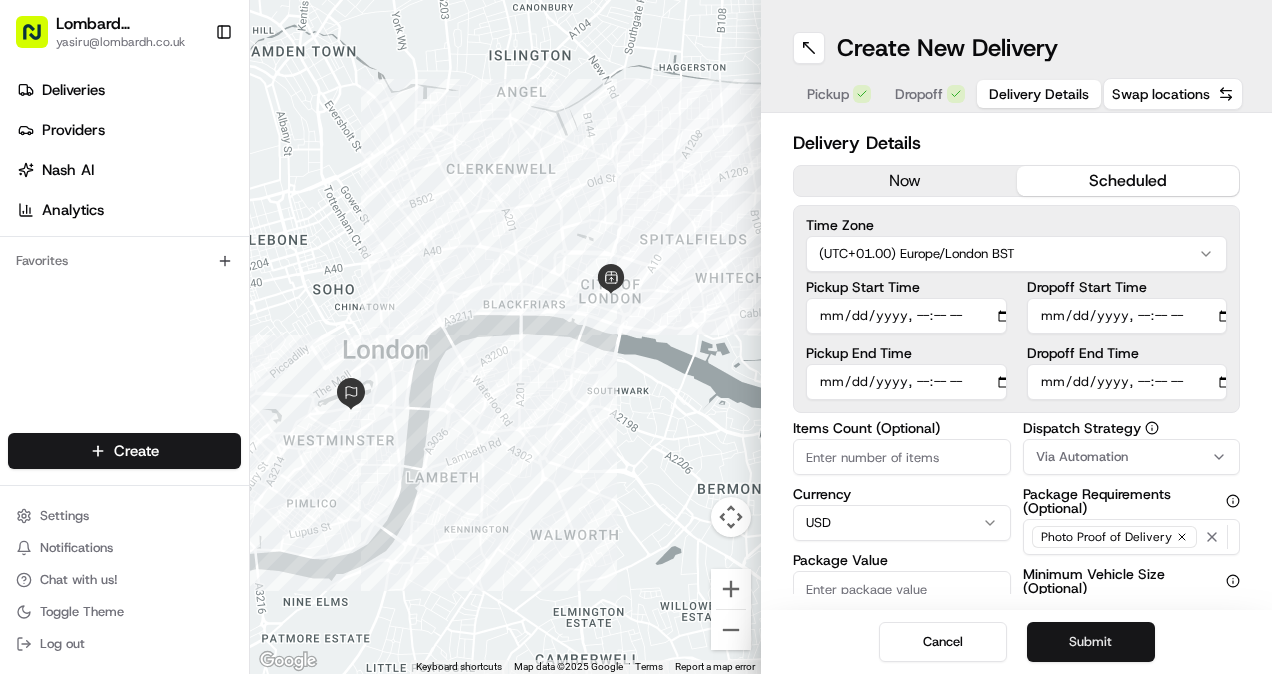type on "2025-08-07T10:20" 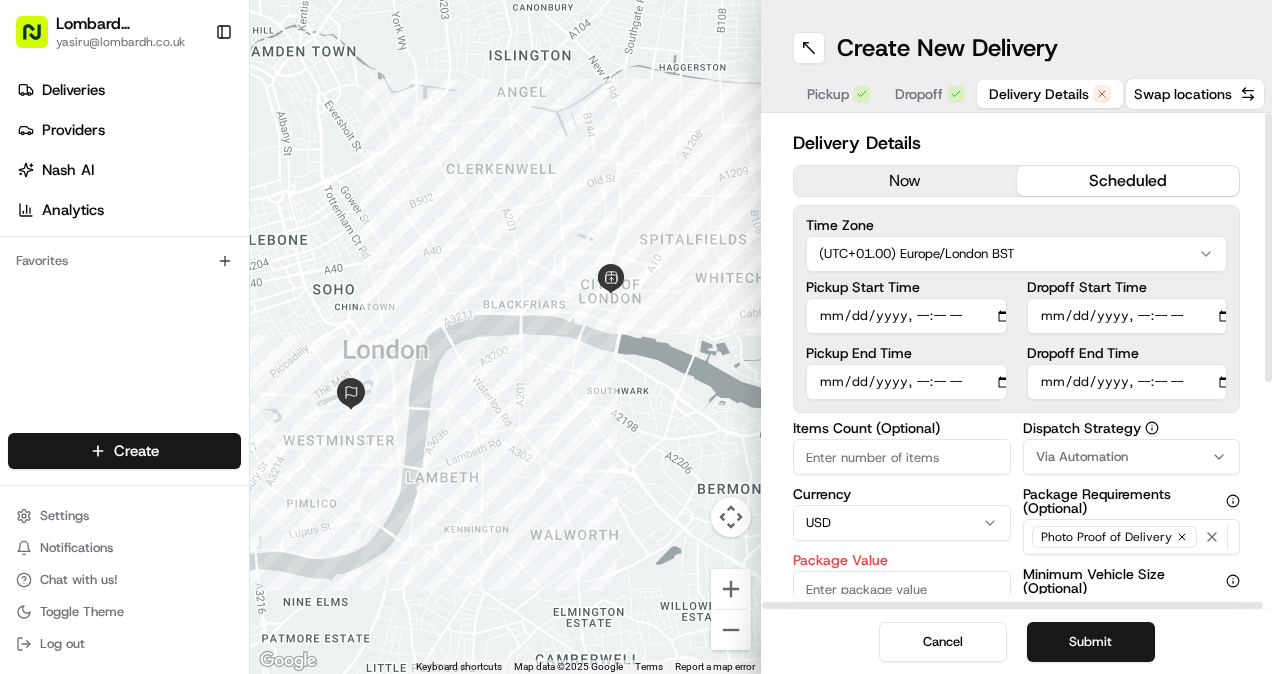 click on "scheduled" at bounding box center (1128, 181) 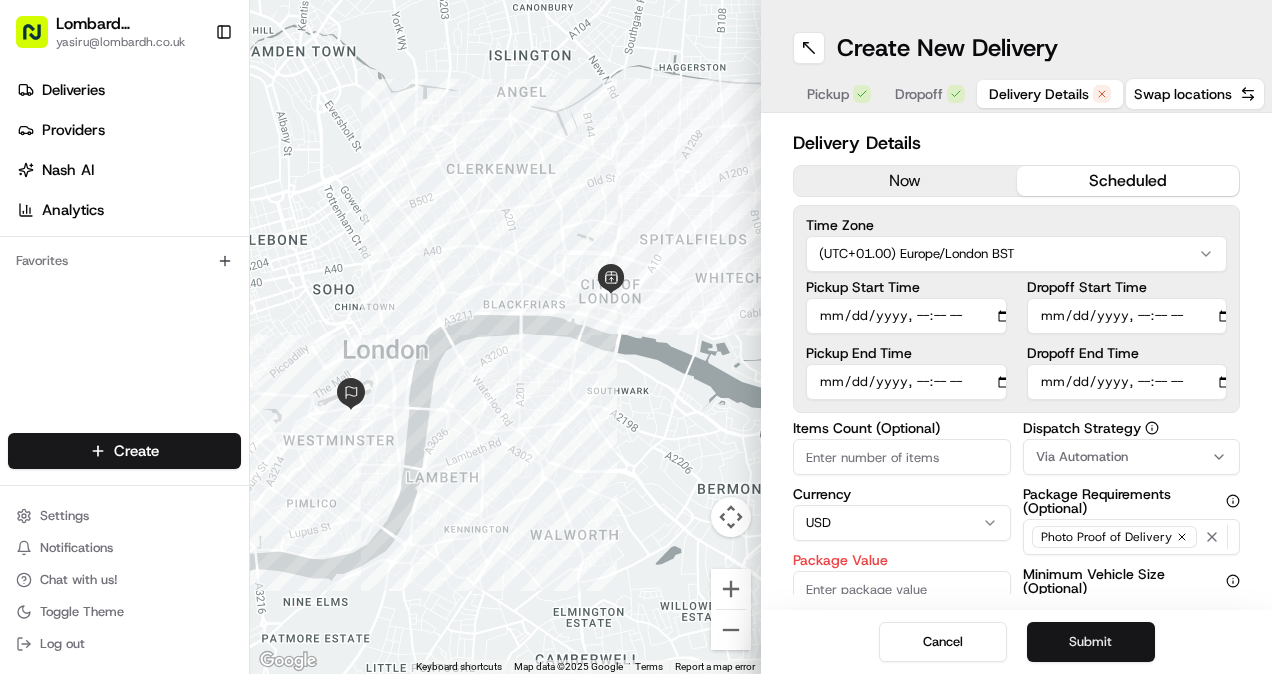 type on "2025-08-07T10:45" 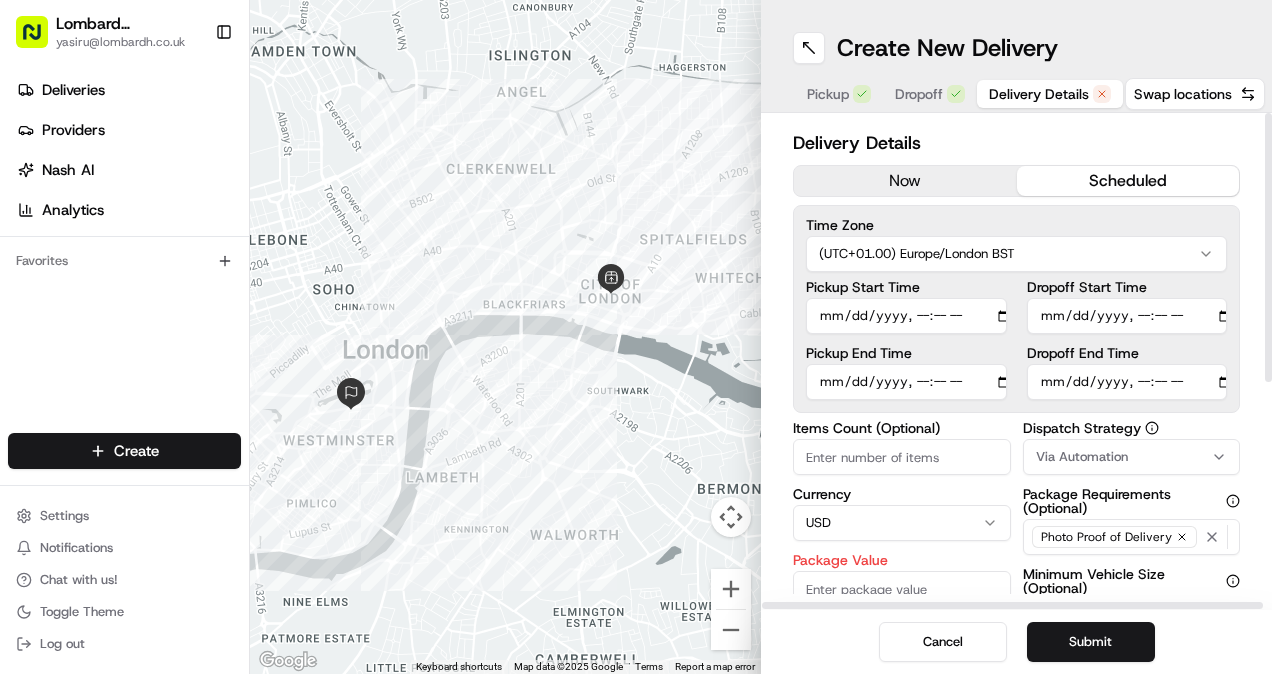 click on "Dropoff End Time" at bounding box center (1127, 382) 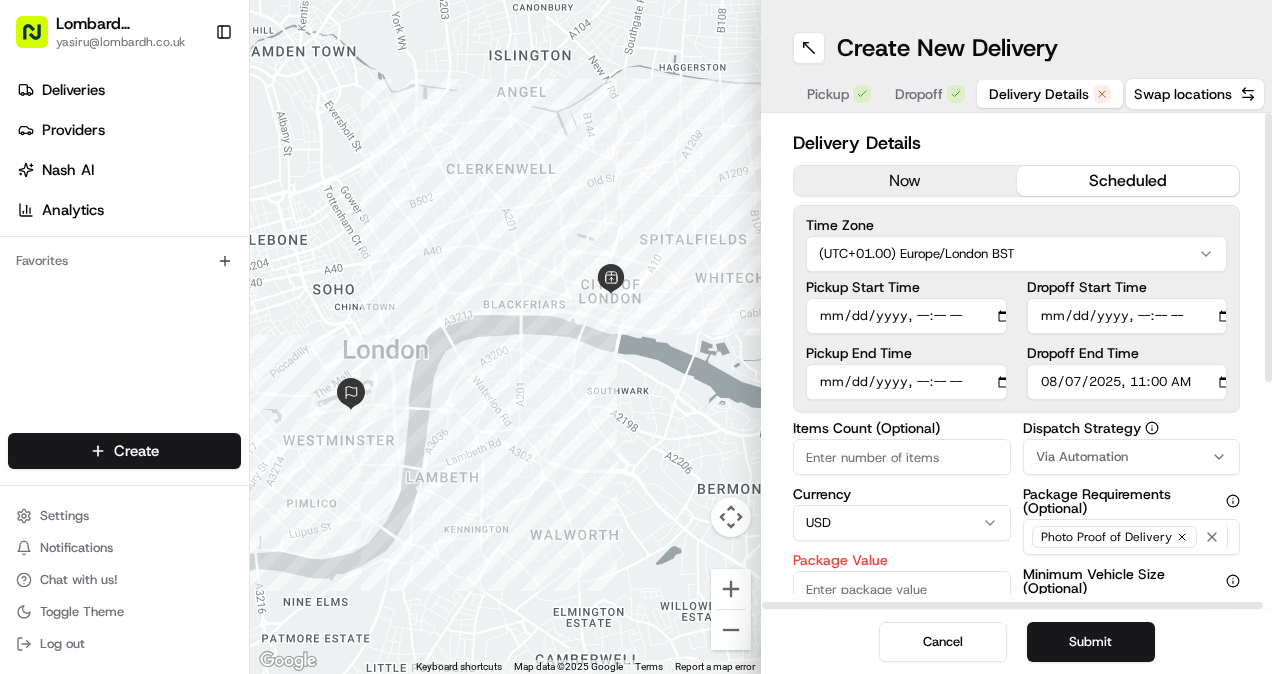 type on "2025-08-07T11:00" 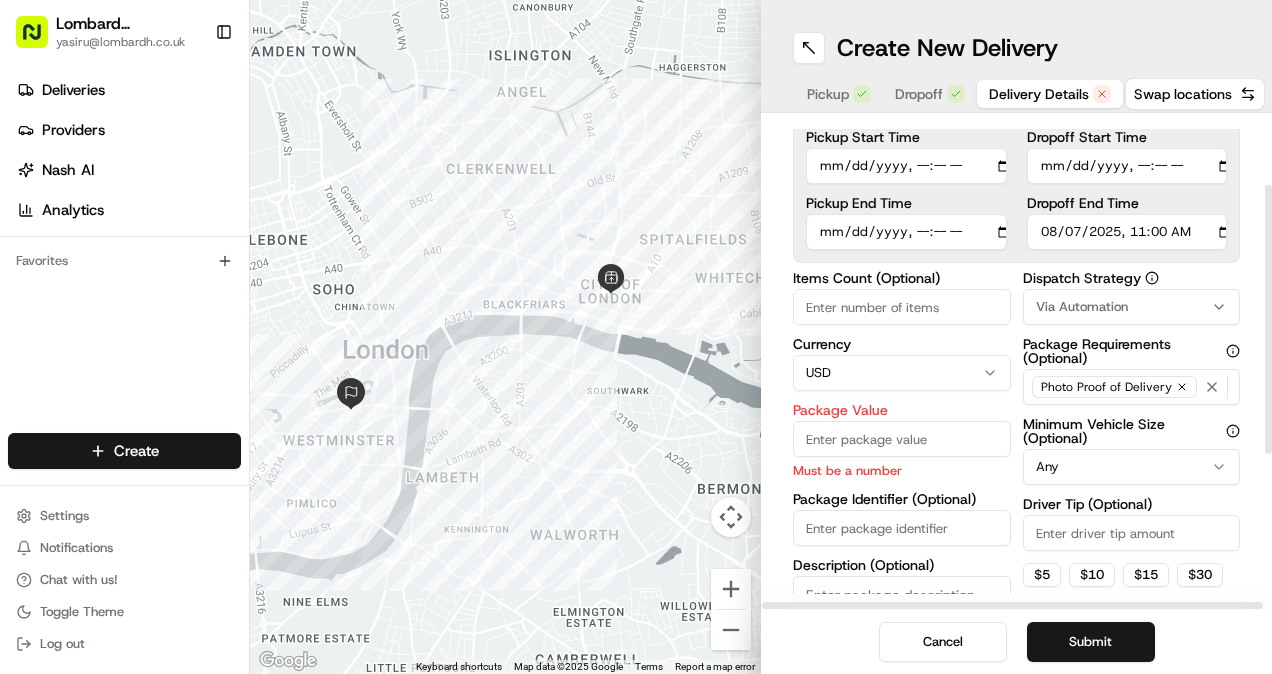 scroll, scrollTop: 152, scrollLeft: 0, axis: vertical 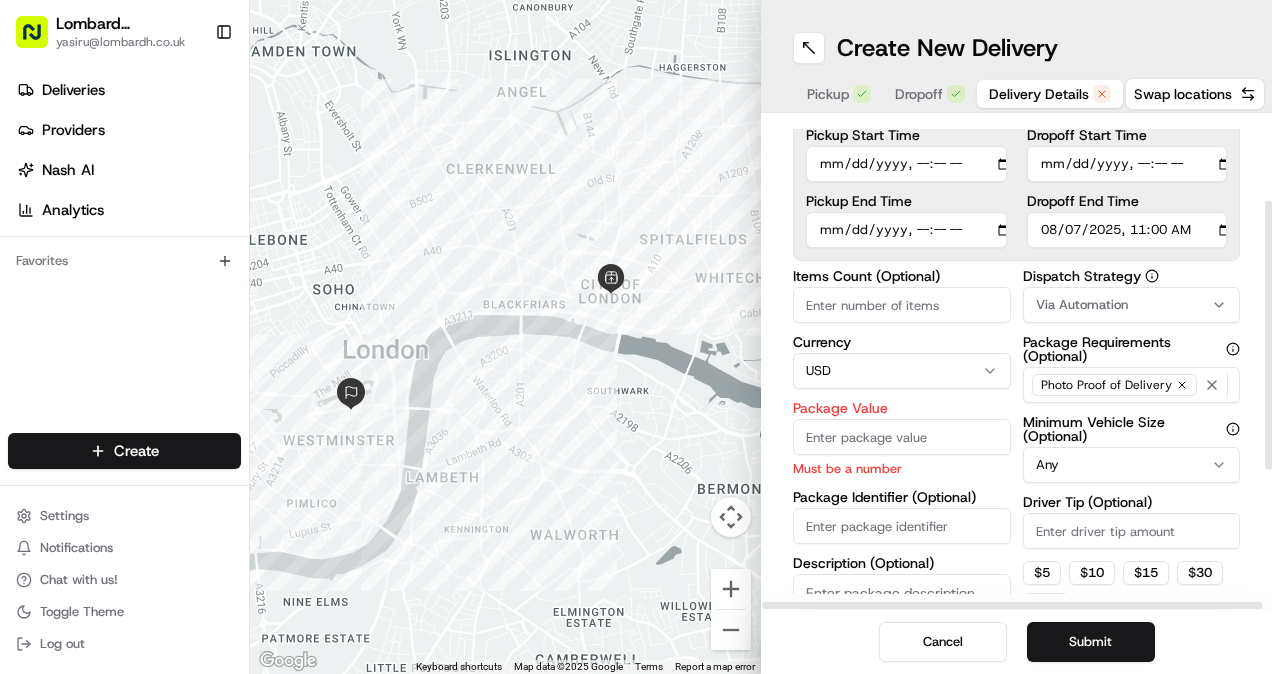click on "Lombard Hospitality yasiru@lombardh.co.uk Toggle Sidebar Deliveries Providers Nash AI Analytics Favorites Main Menu Members & Organization Organization Users Roles Preferences Customization Tracking Orchestration Automations Dispatch Strategy Locations Pickup Locations Dropoff Locations Billing Billing Refund Requests Integrations Notification Triggers Webhooks API Keys Request Logs Create Settings Notifications Chat with us! Toggle Theme Log out ← Move left → Move right ↑ Move up ↓ Move down + Zoom in - Zoom out Home Jump left by 75% End Jump right by 75% Page Up Jump up by 75% Page Down Jump down by 75% Keyboard shortcuts Map Data Map data ©2025 Google Map data ©2025 Google 500 m  Click to toggle between metric and imperial units Terms Report a map error Create New Delivery Pickup Dropoff Delivery Details Swap locations Delivery Details now scheduled Time Zone (UTC+01.00) Europe/London BST Pickup Start Time Pickup End Time Dropoff Start Time Dropoff End Time Items Count (Optional)" at bounding box center [636, 337] 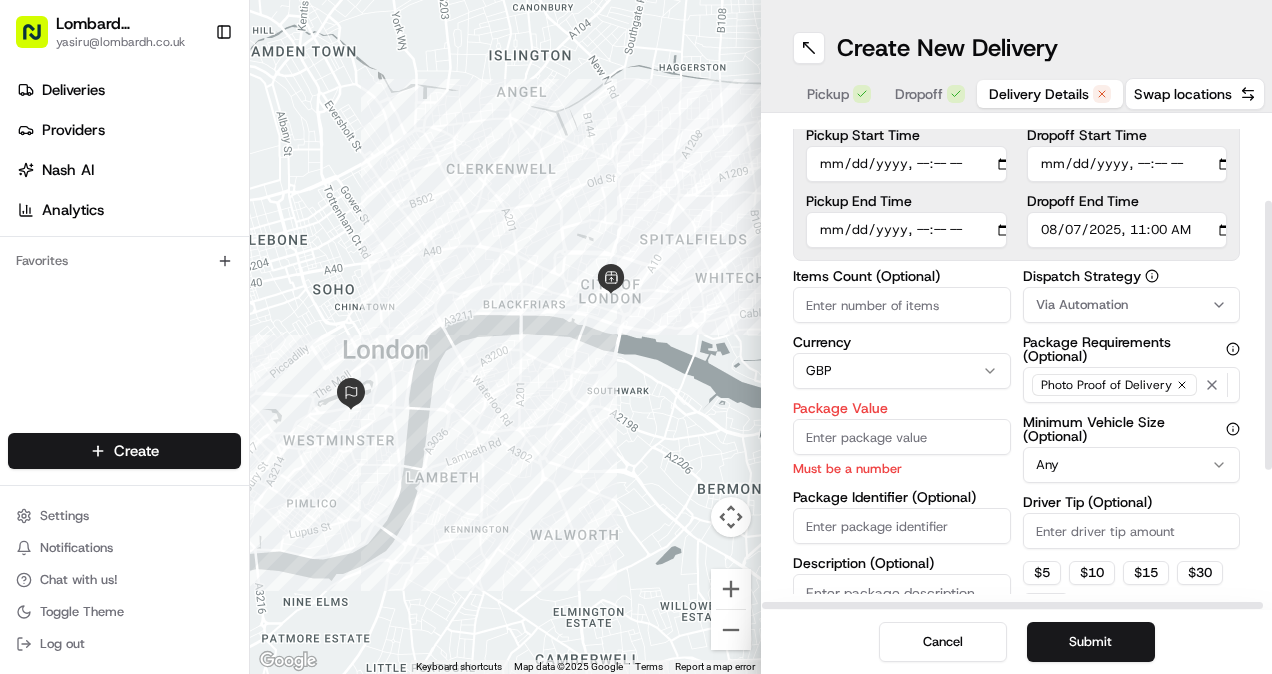 click on "Package Value" at bounding box center [902, 437] 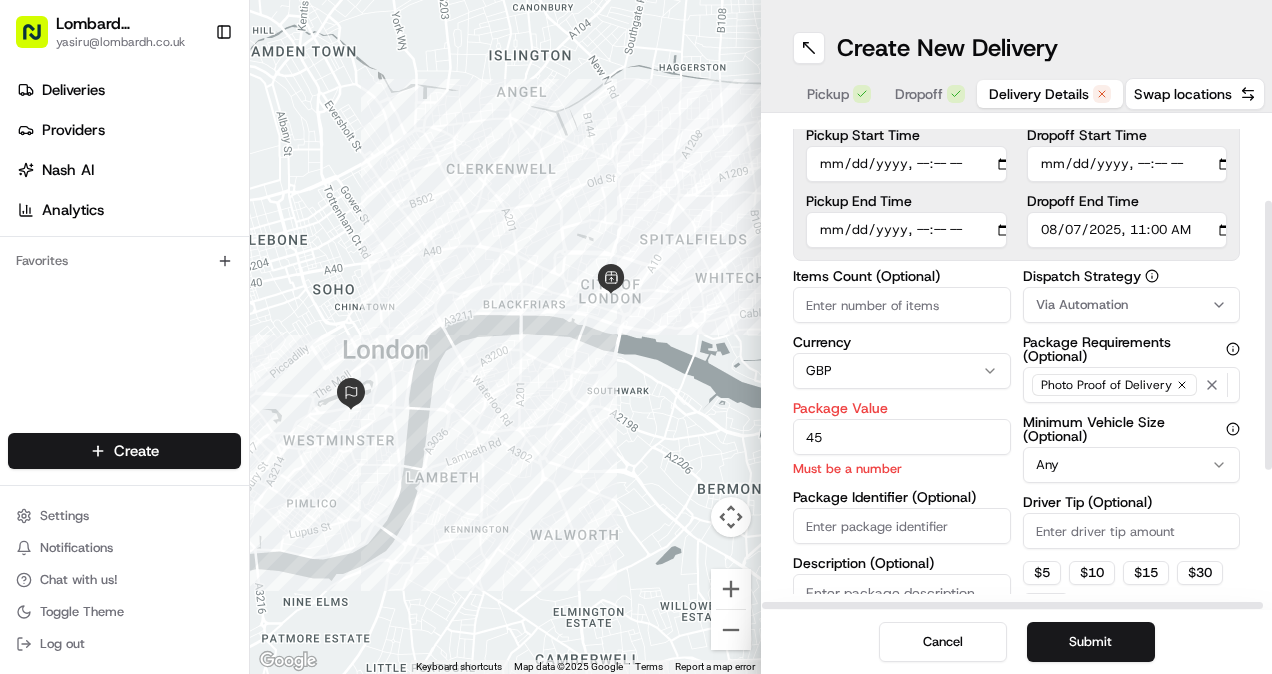 type on "45" 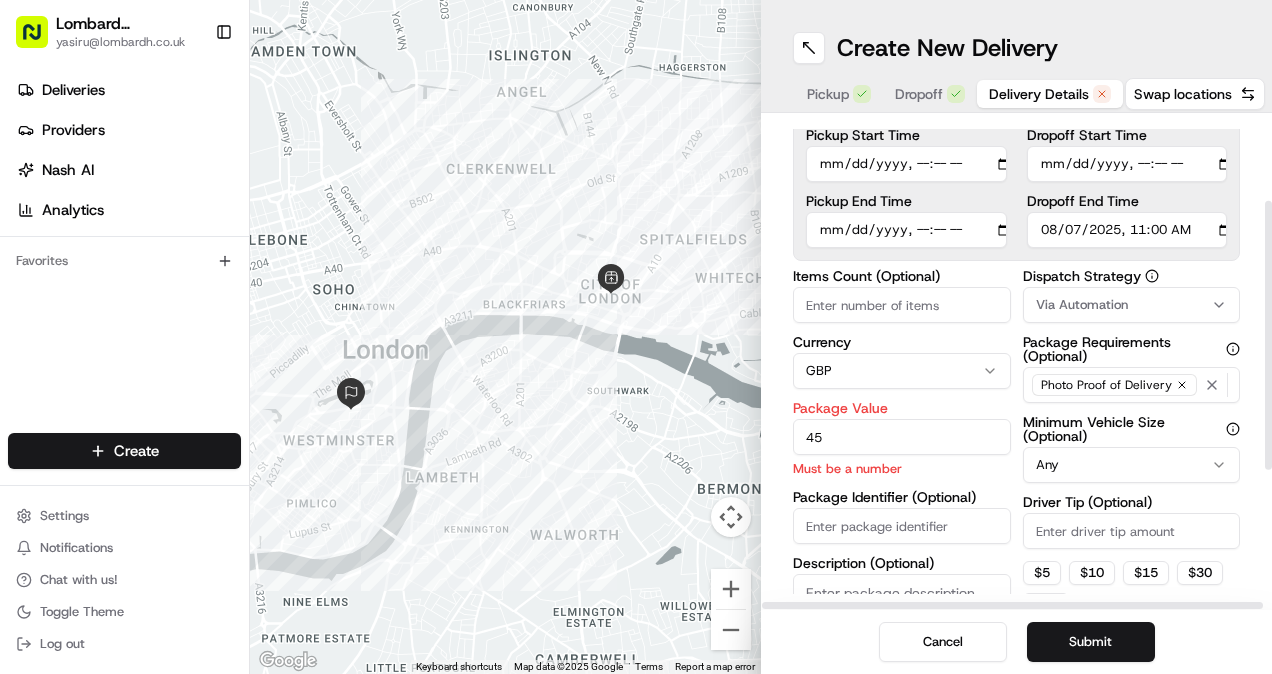 click on "Lombard Hospitality yasiru@lombardh.co.uk Toggle Sidebar Deliveries Providers Nash AI Analytics Favorites Main Menu Members & Organization Organization Users Roles Preferences Customization Tracking Orchestration Automations Dispatch Strategy Locations Pickup Locations Dropoff Locations Billing Billing Refund Requests Integrations Notification Triggers Webhooks API Keys Request Logs Create Settings Notifications Chat with us! Toggle Theme Log out ← Move left → Move right ↑ Move up ↓ Move down + Zoom in - Zoom out Home Jump left by 75% End Jump right by 75% Page Up Jump up by 75% Page Down Jump down by 75% Keyboard shortcuts Map Data Map data ©2025 Google Map data ©2025 Google 500 m  Click to toggle between metric and imperial units Terms Report a map error Create New Delivery Pickup Dropoff Delivery Details Swap locations Delivery Details now scheduled Time Zone (UTC+01.00) Europe/London BST Pickup Start Time Pickup End Time Dropoff Start Time Dropoff End Time Items Count (Optional)" at bounding box center [636, 337] 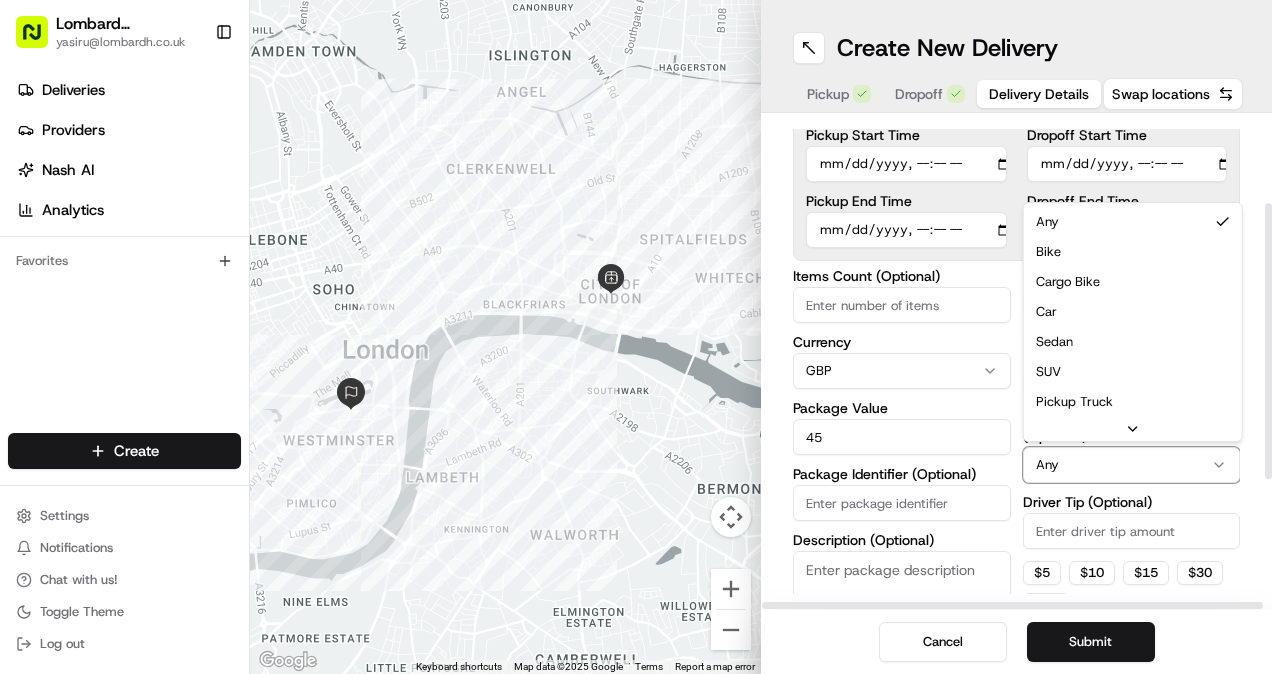 click on "Lombard Hospitality yasiru@lombardh.co.uk Toggle Sidebar Deliveries Providers Nash AI Analytics Favorites Main Menu Members & Organization Organization Users Roles Preferences Customization Tracking Orchestration Automations Dispatch Strategy Locations Pickup Locations Dropoff Locations Billing Billing Refund Requests Integrations Notification Triggers Webhooks API Keys Request Logs Create Settings Notifications Chat with us! Toggle Theme Log out ← Move left → Move right ↑ Move up ↓ Move down + Zoom in - Zoom out Home Jump left by 75% End Jump right by 75% Page Up Jump up by 75% Page Down Jump down by 75% Keyboard shortcuts Map Data Map data ©2025 Google Map data ©2025 Google 500 m  Click to toggle between metric and imperial units Terms Report a map error Create New Delivery Pickup Dropoff Delivery Details Swap locations Delivery Details now scheduled Time Zone (UTC+01.00) Europe/London BST Pickup Start Time Pickup End Time Dropoff Start Time Dropoff End Time Items Count (Optional)" at bounding box center (636, 337) 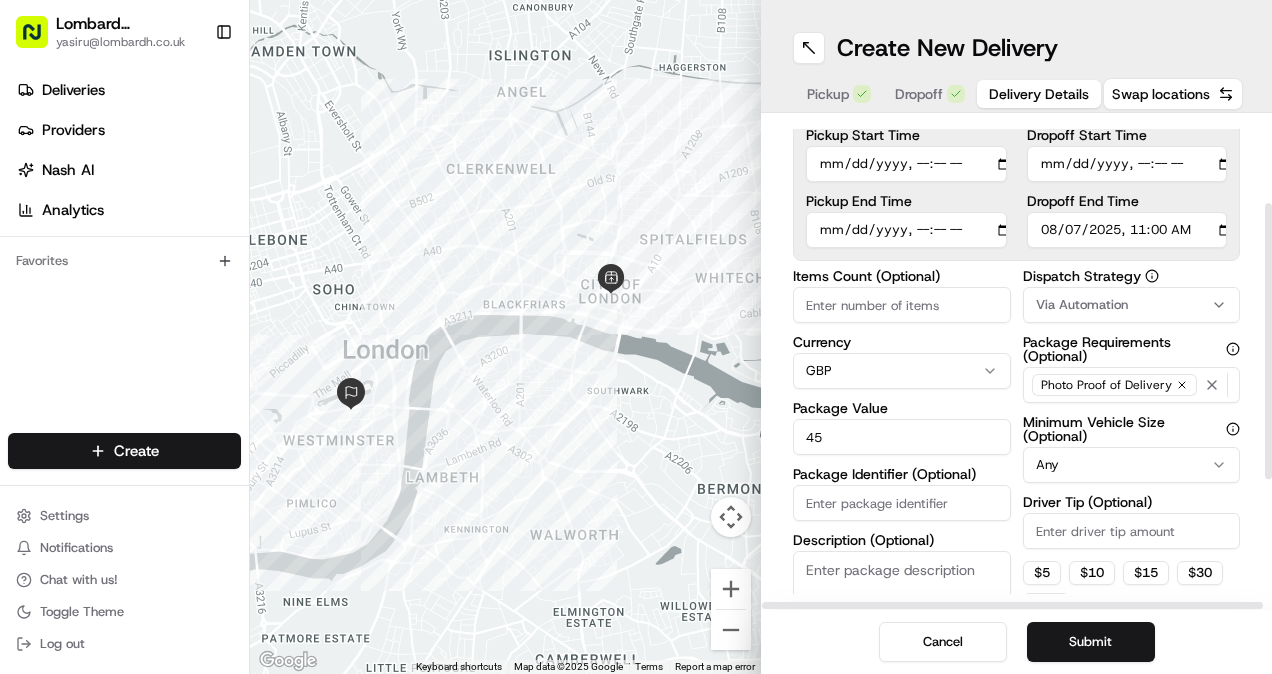 click on "Via Automation" at bounding box center [1082, 305] 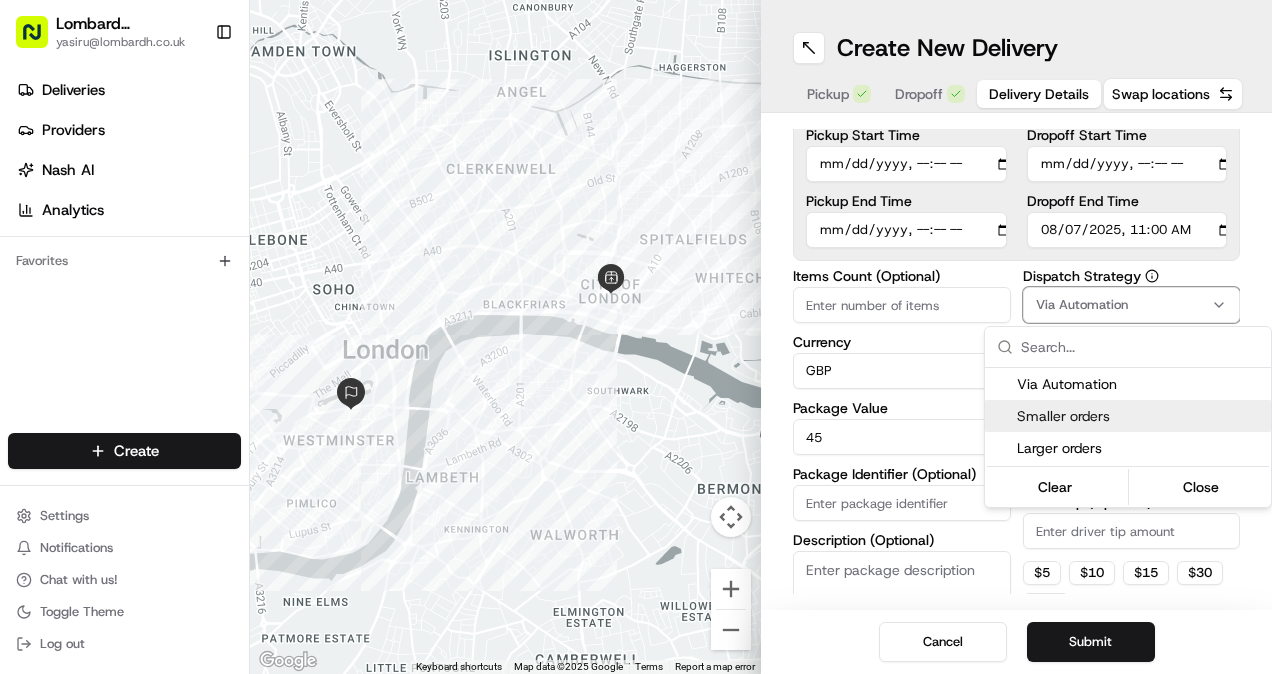 click on "Smaller orders" at bounding box center (1140, 416) 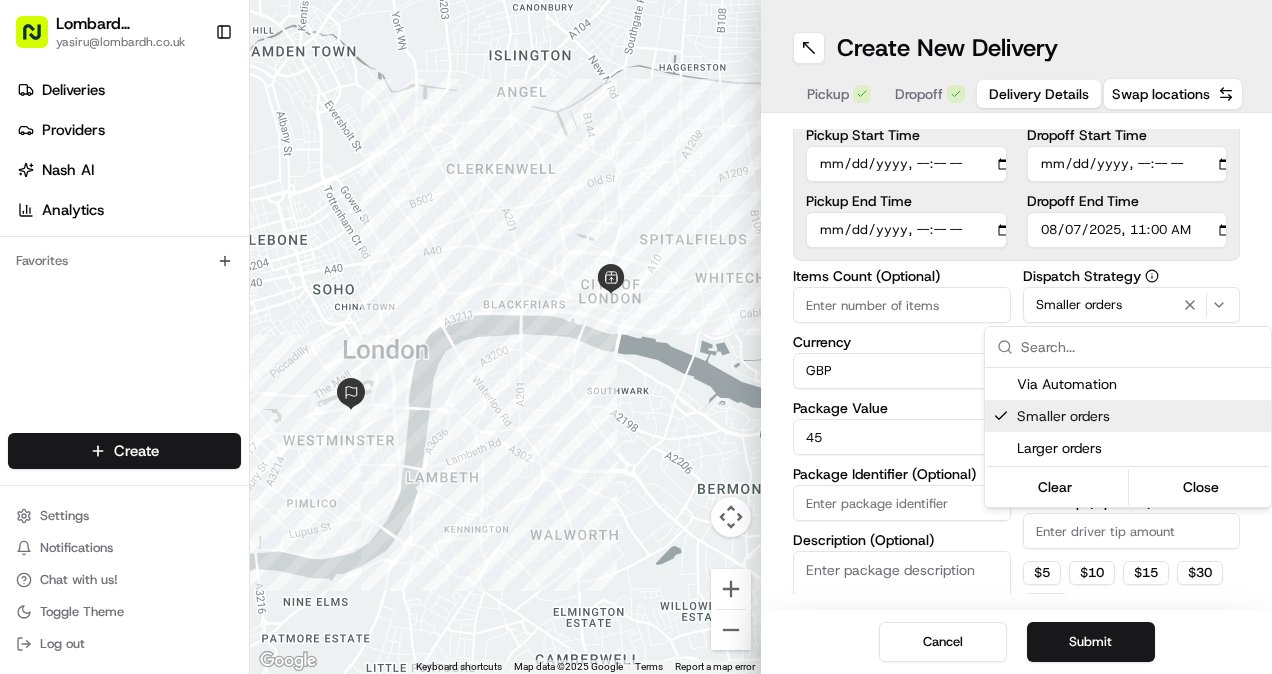 click on "Lombard Hospitality yasiru@lombardh.co.uk Toggle Sidebar Deliveries Providers Nash AI Analytics Favorites Main Menu Members & Organization Organization Users Roles Preferences Customization Tracking Orchestration Automations Dispatch Strategy Locations Pickup Locations Dropoff Locations Billing Billing Refund Requests Integrations Notification Triggers Webhooks API Keys Request Logs Create Settings Notifications Chat with us! Toggle Theme Log out ← Move left → Move right ↑ Move up ↓ Move down + Zoom in - Zoom out Home Jump left by 75% End Jump right by 75% Page Up Jump up by 75% Page Down Jump down by 75% Keyboard shortcuts Map Data Map data ©2025 Google Map data ©2025 Google 500 m  Click to toggle between metric and imperial units Terms Report a map error Create New Delivery Pickup Dropoff Delivery Details Swap locations Delivery Details now scheduled Time Zone (UTC+01.00) Europe/London BST Pickup Start Time Pickup End Time Dropoff Start Time Dropoff End Time Items Count (Optional)" at bounding box center [636, 337] 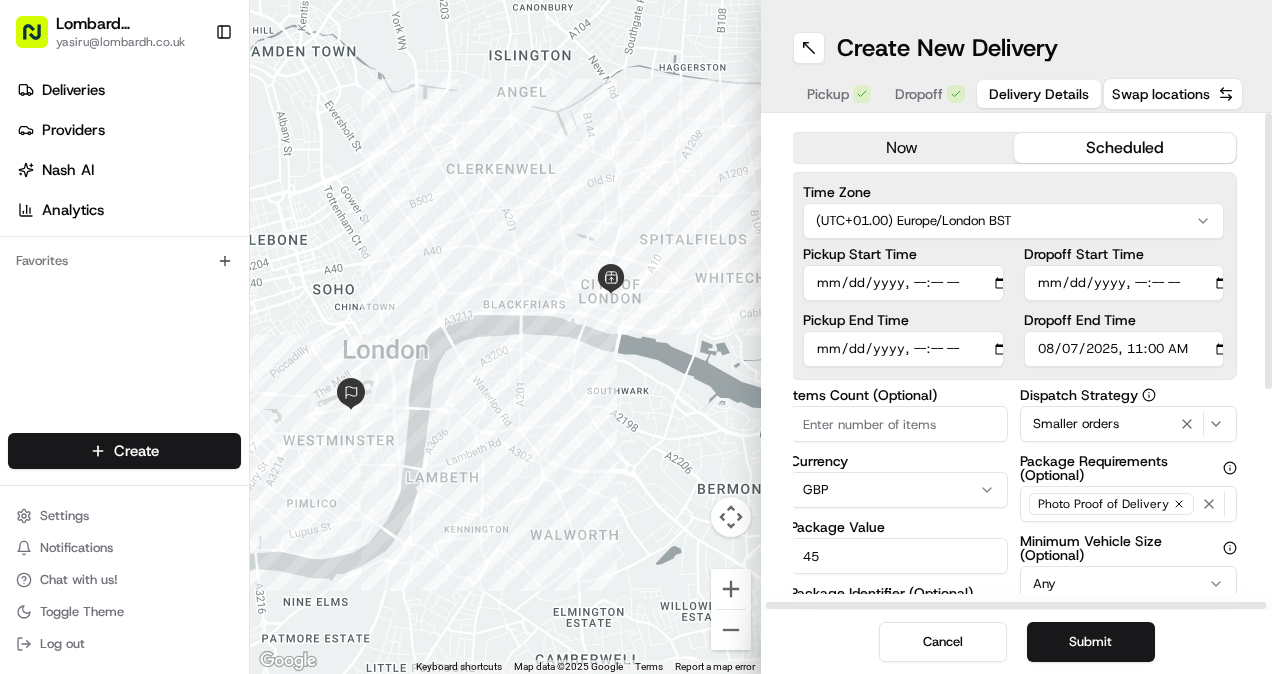 scroll, scrollTop: 0, scrollLeft: 3, axis: horizontal 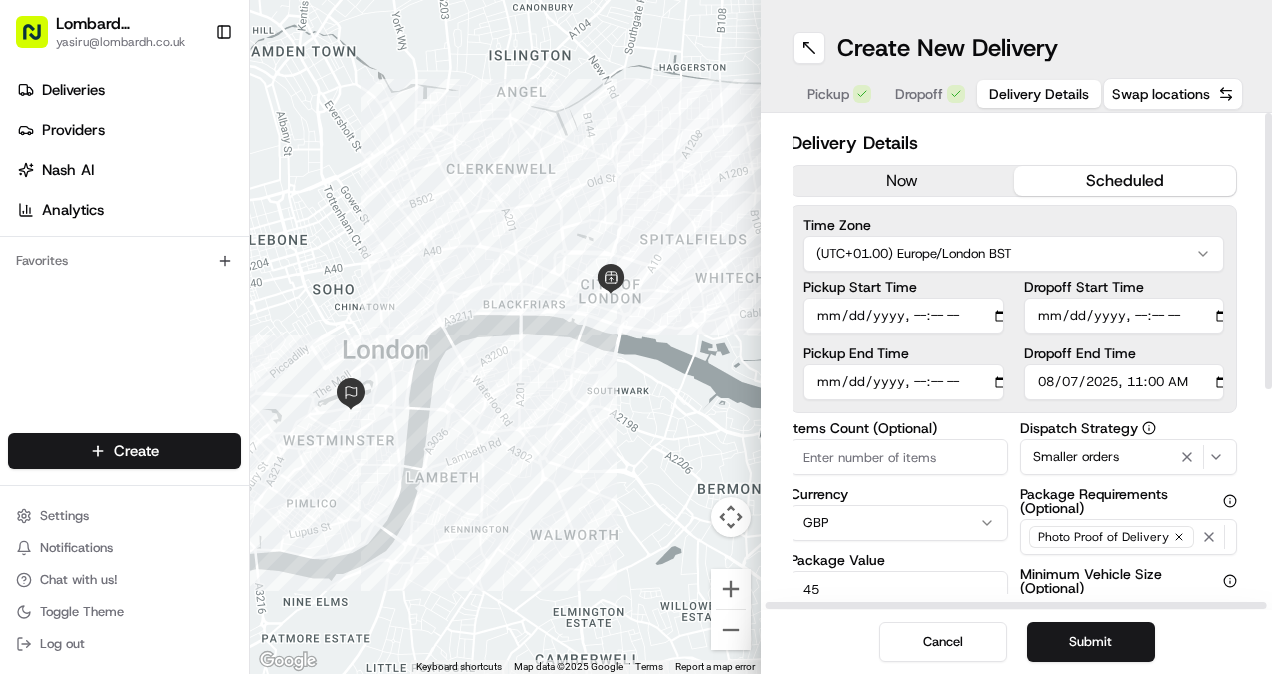 click on "scheduled" at bounding box center [1125, 181] 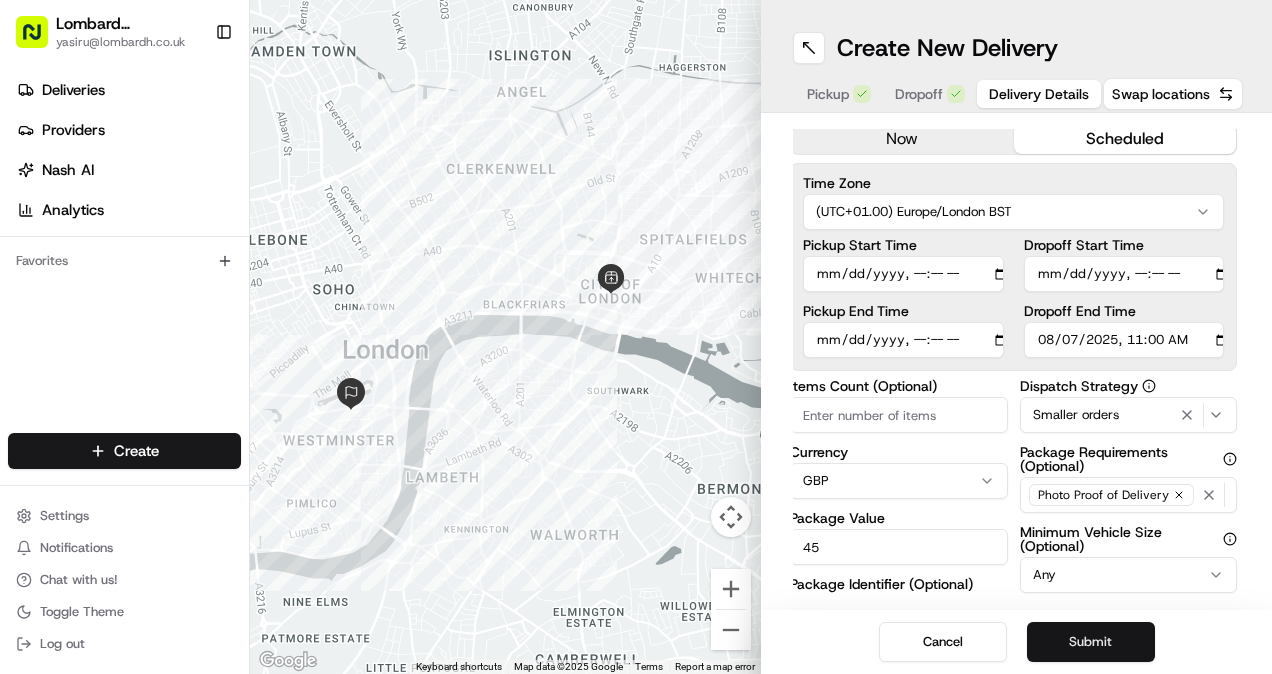 click on "Submit" at bounding box center [1091, 642] 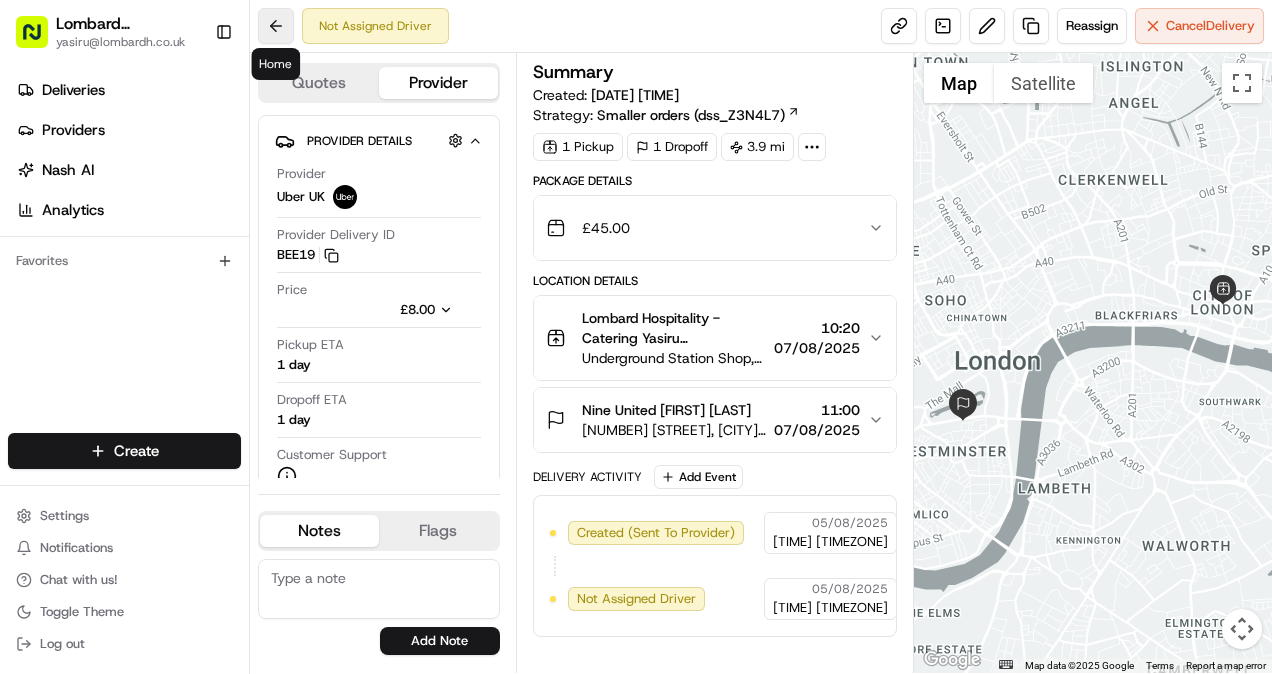 click at bounding box center (276, 26) 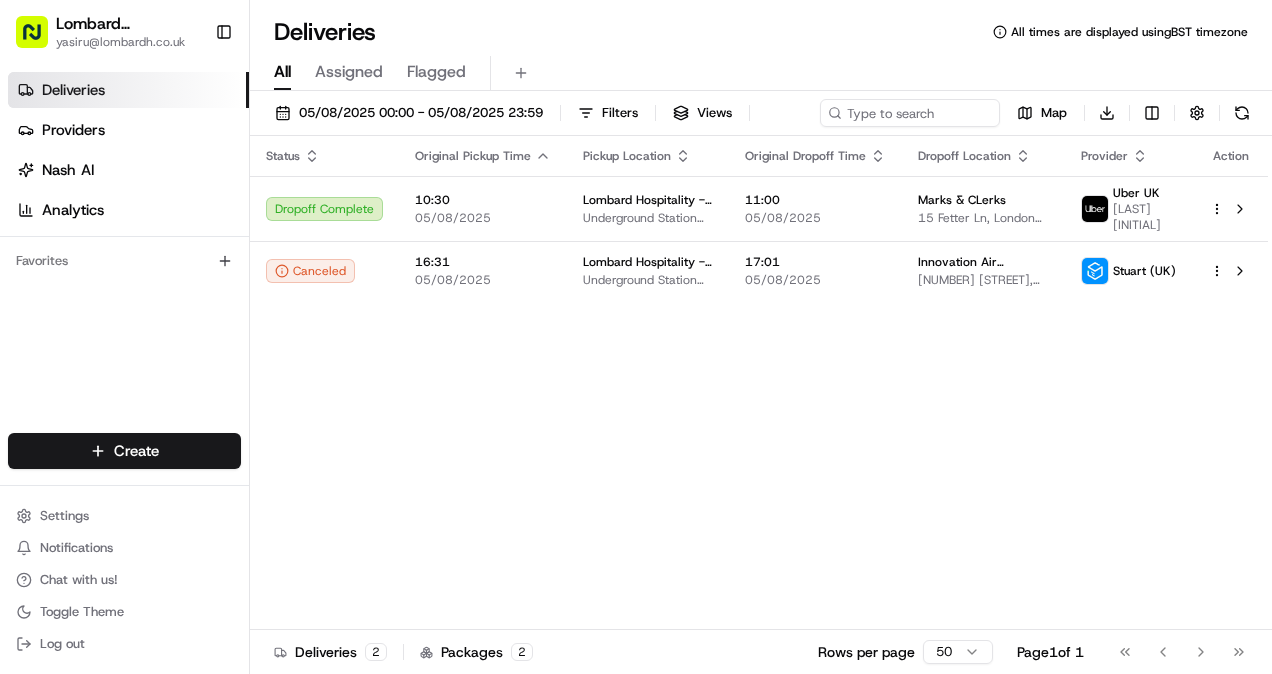 click on "Assigned" at bounding box center (349, 72) 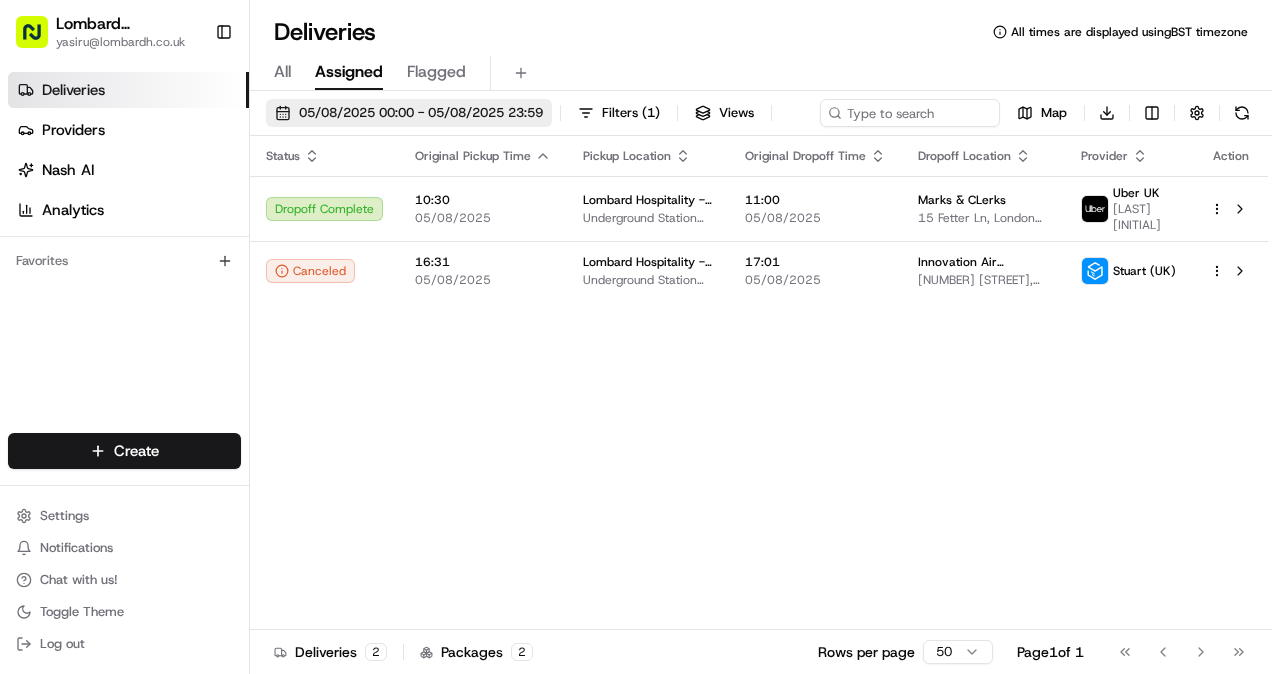 click on "05/08/2025 00:00 - 05/08/2025 23:59" at bounding box center [421, 113] 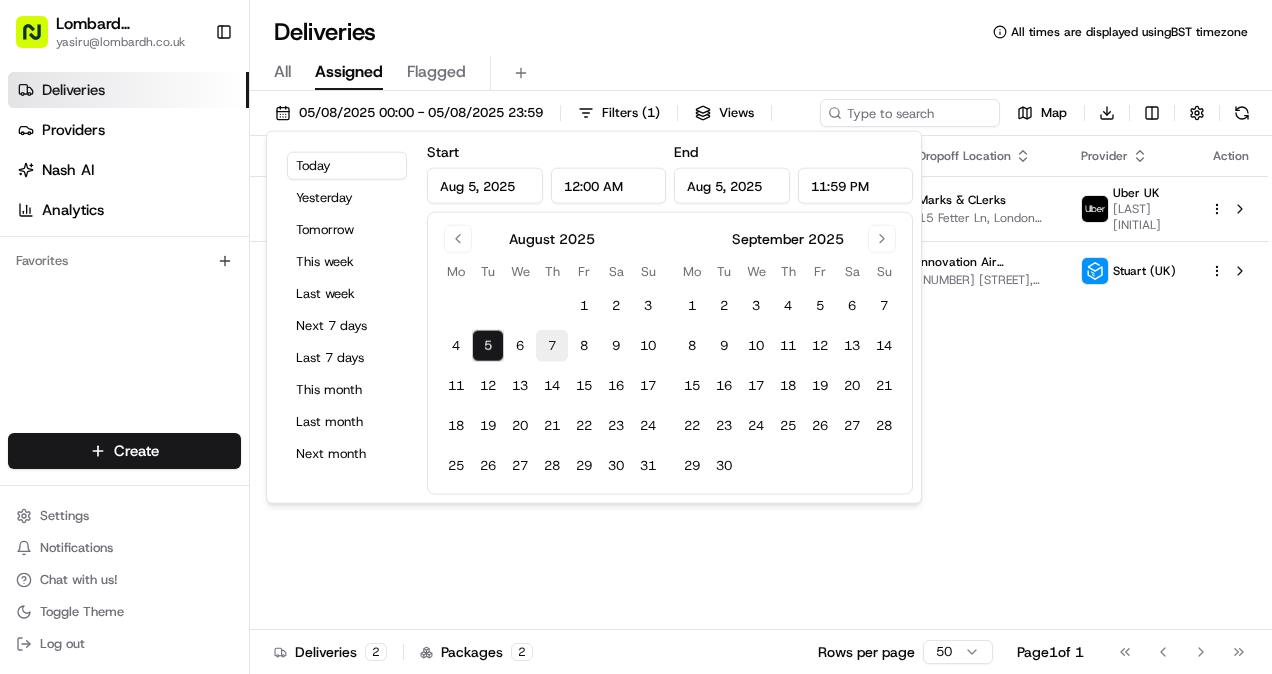 click on "7" at bounding box center [552, 346] 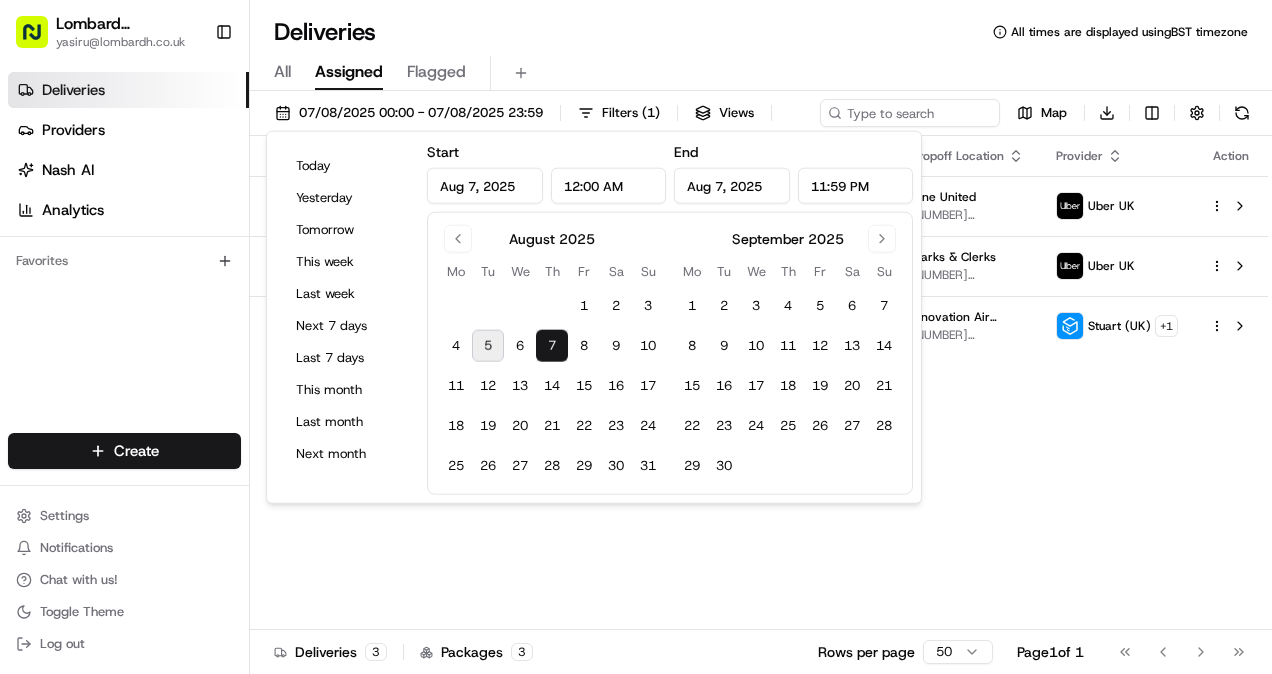 click on "Status Original Pickup Time Pickup Location Original Dropoff Time Dropoff Location Provider Action Not Assigned Driver 10:20 07/08/2025 Lombard Hospitality - Catering Underground Station Shop, 1 Lombard St, London EC3V 3LA, UK 11:00 07/08/2025 Nine United 34 Queen Anne's Gate, London SW1H 9AB, UK Uber UK Not Assigned Driver 10:30 07/08/2025 Lombard Hospitality - Catering Underground Station Shop, 1 Lombard St, London EC3V 3LA, UK 11:00 07/08/2025 Marks & Clerks 15 New Fetter Ln, London EC4A, UK Uber UK Canceled 16:20 07/08/2025 Lombard Hospitality - Catering Underground Station Shop, 1 Lombard St, London EC3V 3LA, UK 17:23 07/08/2025 Innovation Air Conditioning and Building Services Limited 2 Lansdowne Rd, Croydon CR9 2JT, UK Stuart (UK) + 1" at bounding box center (759, 383) 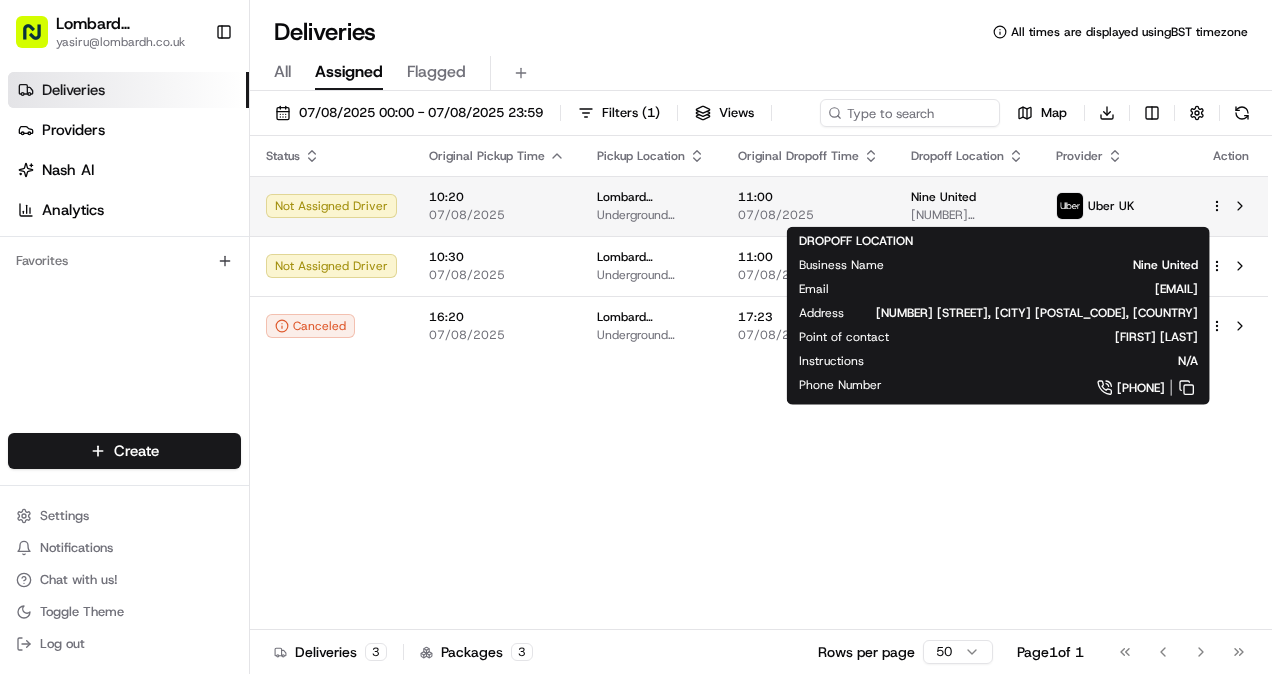 click on "[NUMBER] [STREET], [CITY] [POSTAL_CODE], [COUNTRY]" at bounding box center [967, 215] 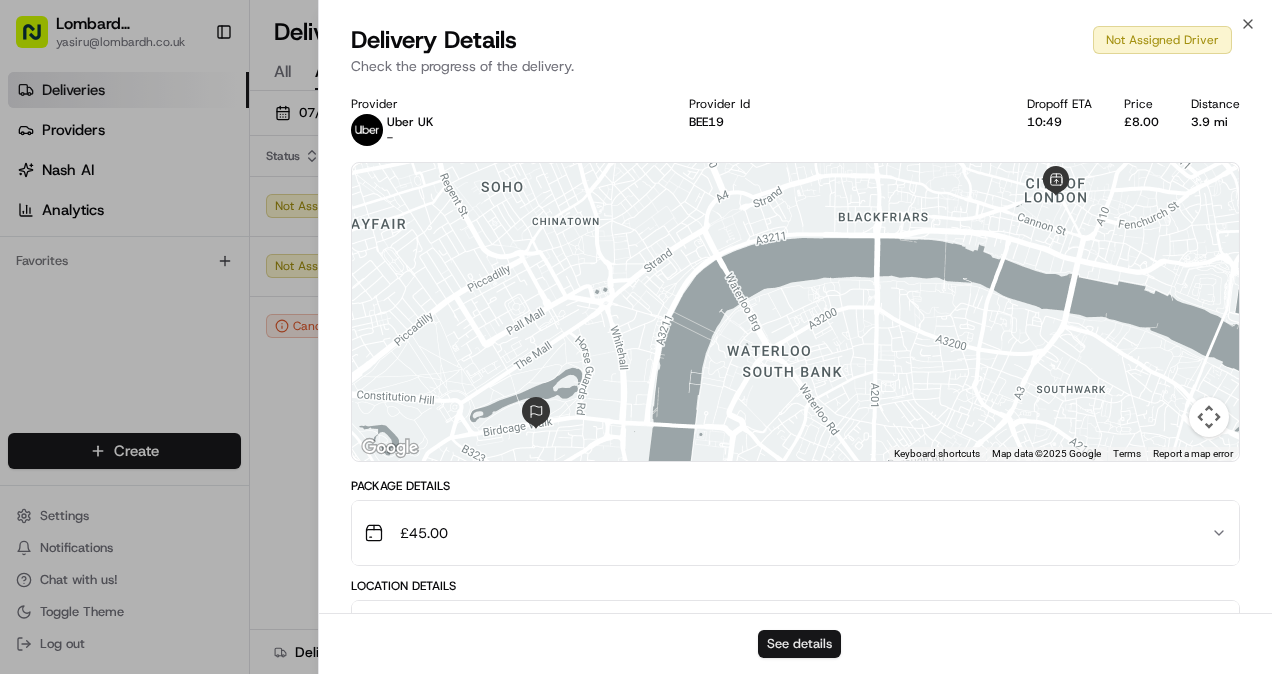 click on "See details" at bounding box center [799, 644] 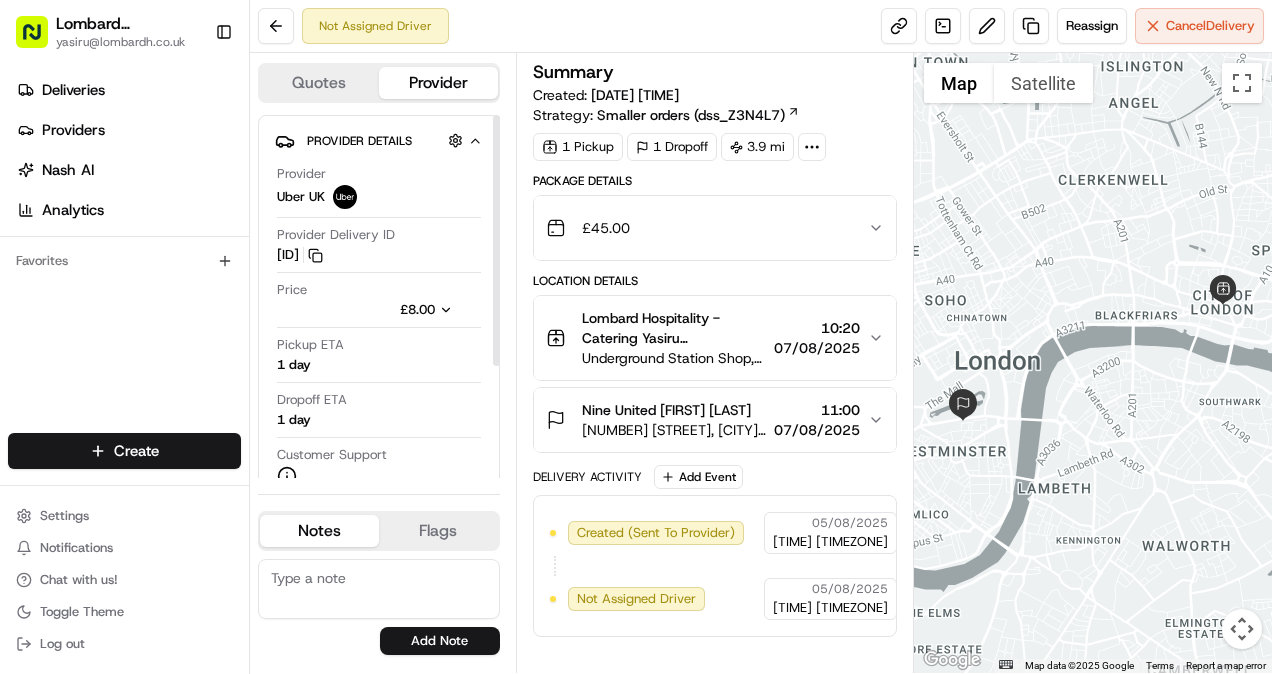 scroll, scrollTop: 0, scrollLeft: 0, axis: both 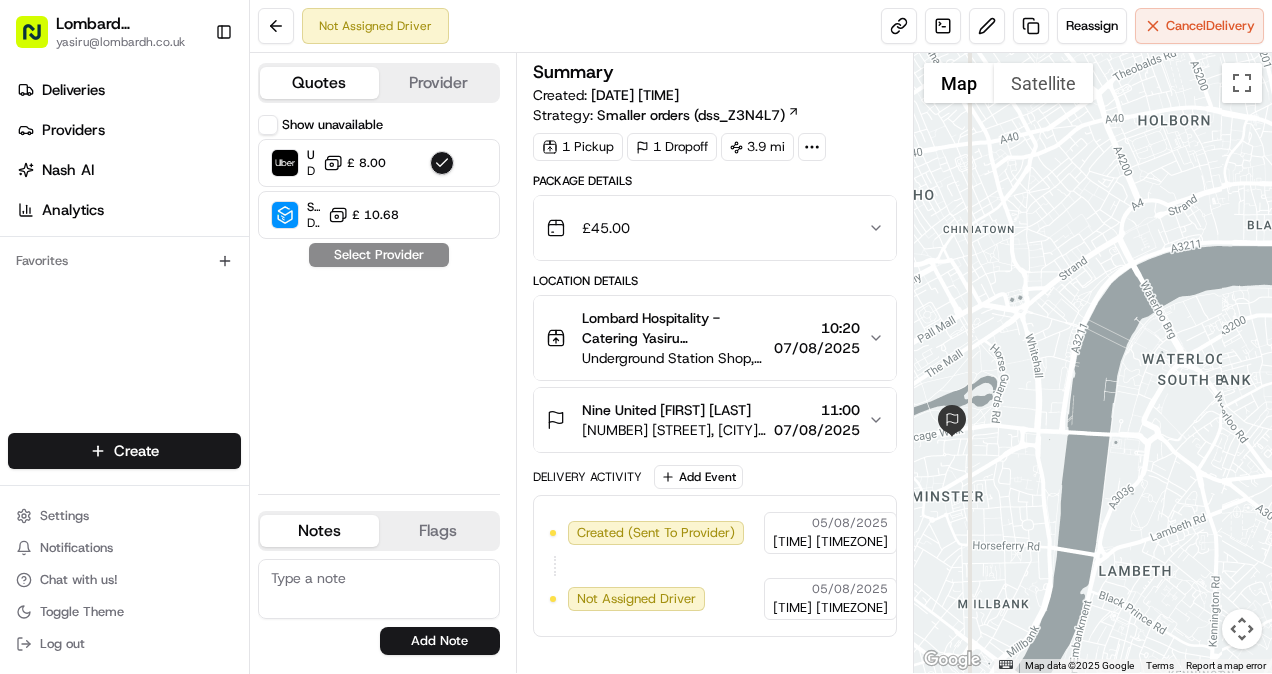 drag, startPoint x: 979, startPoint y: 425, endPoint x: 1059, endPoint y: 420, distance: 80.1561 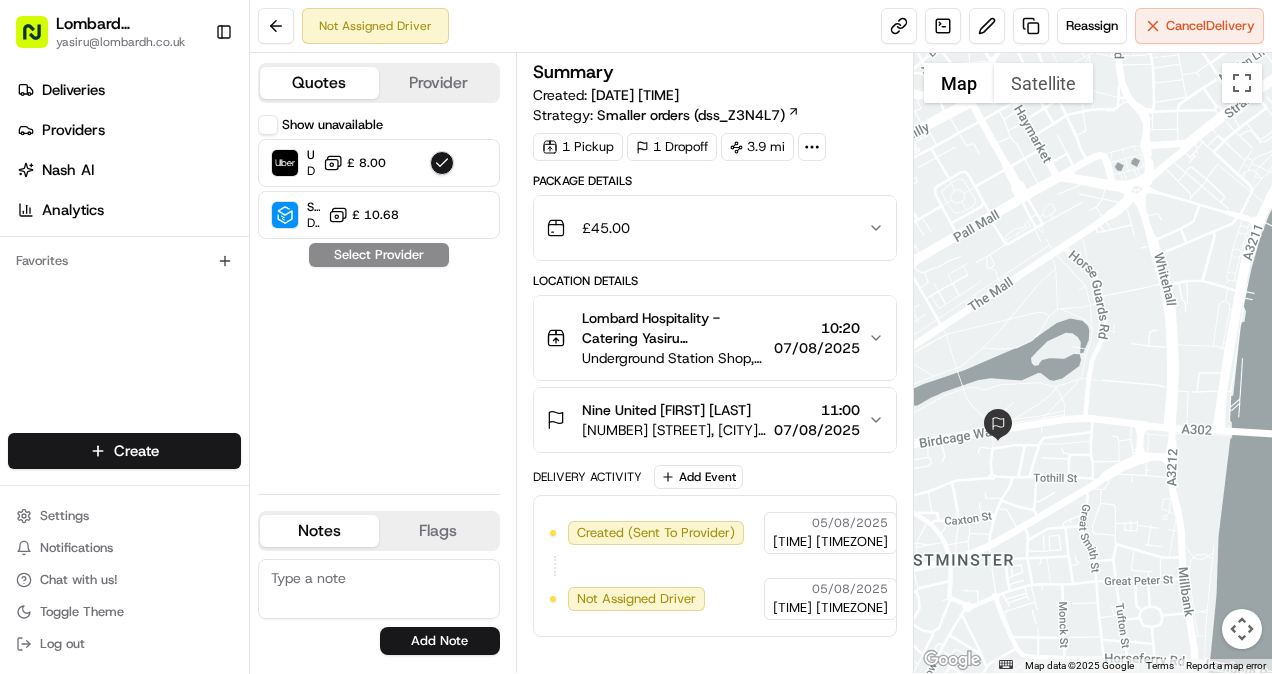 drag, startPoint x: 988, startPoint y: 470, endPoint x: 1063, endPoint y: 468, distance: 75.026665 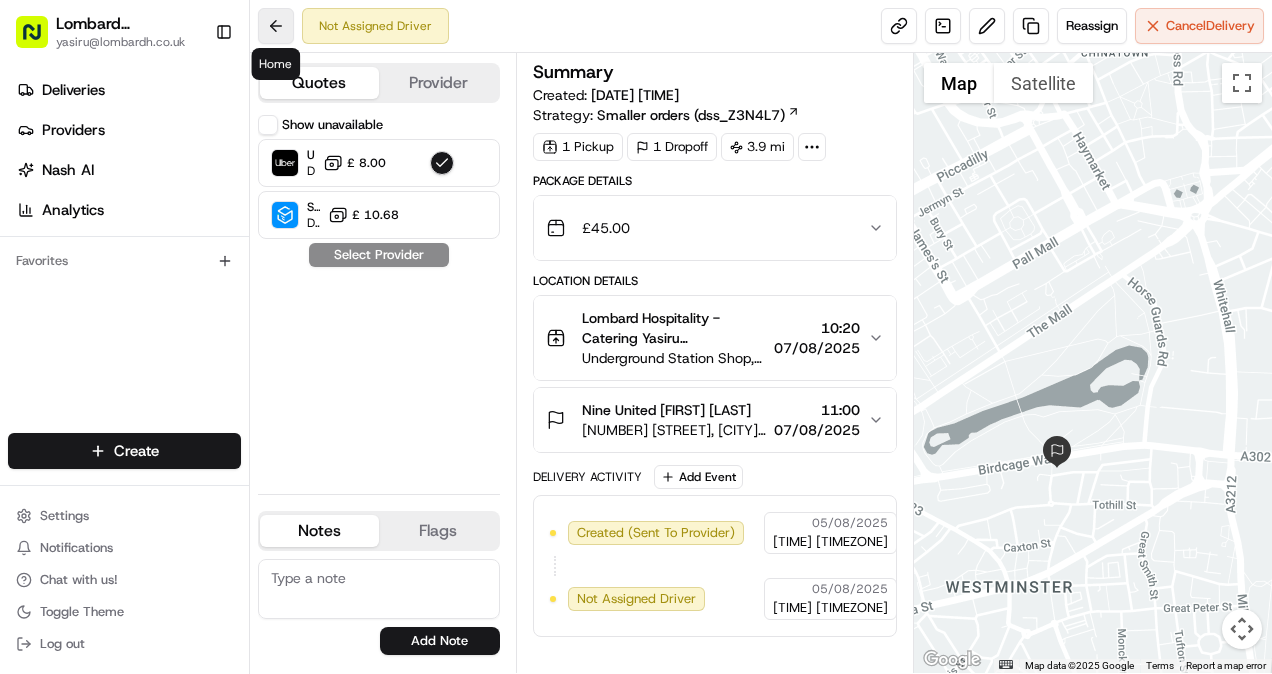 click at bounding box center [276, 26] 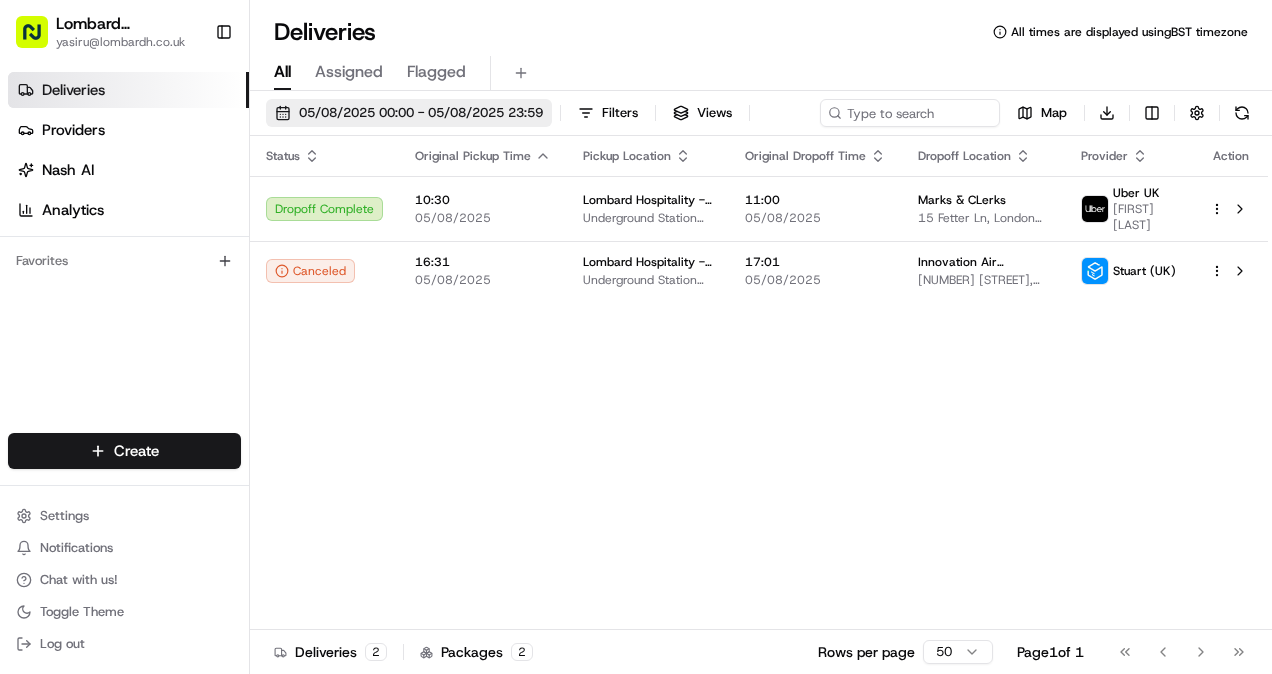 click on "05/08/2025 00:00 - 05/08/2025 23:59" at bounding box center [421, 113] 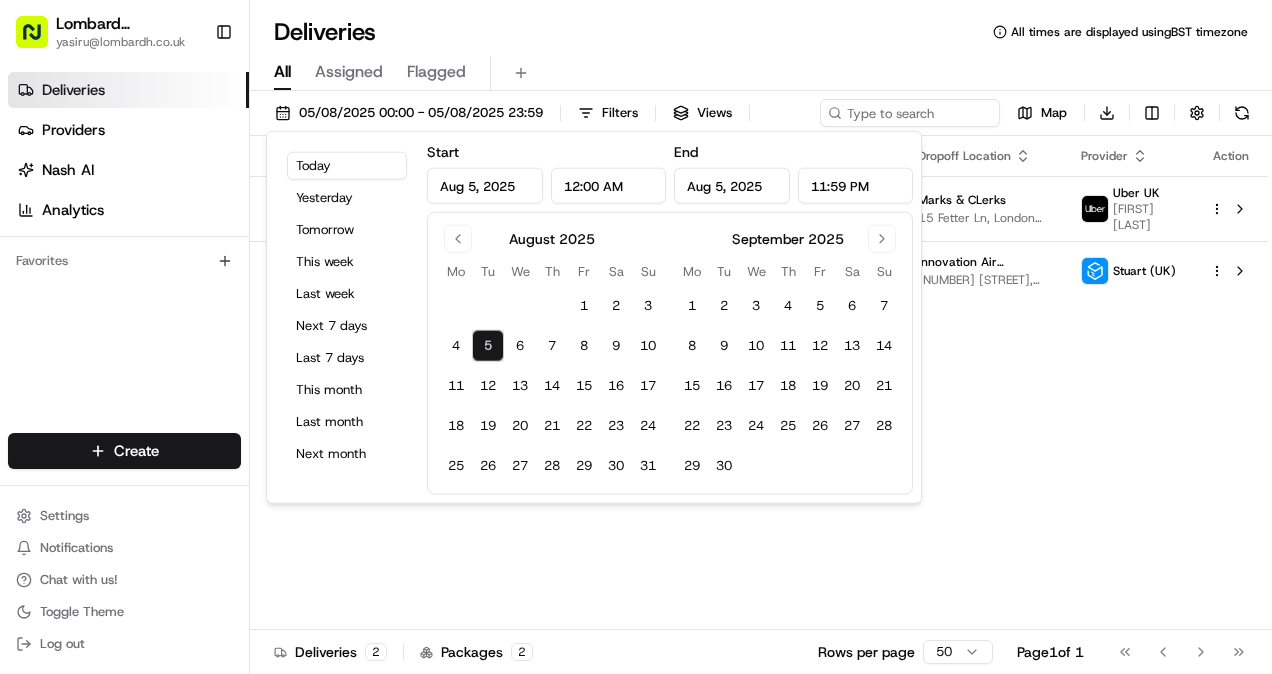 click on "Status Original Pickup Time Pickup Location Original Dropoff Time Dropoff Location Provider Action Dropoff Complete 10:30 05/08/2025 Lombard Hospitality - Catering Underground Station Shop, 1 Lombard St, London EC3V 3LA, UK 11:00 05/08/2025 Marks & CLerks 15 Fetter Ln, London EC4A 1BW, UK Uber UK THIRU G. Canceled 16:31 05/08/2025 Lombard Hospitality - Catering Underground Station Shop, 1 Lombard St, London EC3V 3LA, UK 17:01 05/08/2025 Innovation Air Conditioning and Building Services Limited 2 Lansdowne Rd, Croydon CR9 2JT, UK Stuart (UK)" at bounding box center [759, 383] 